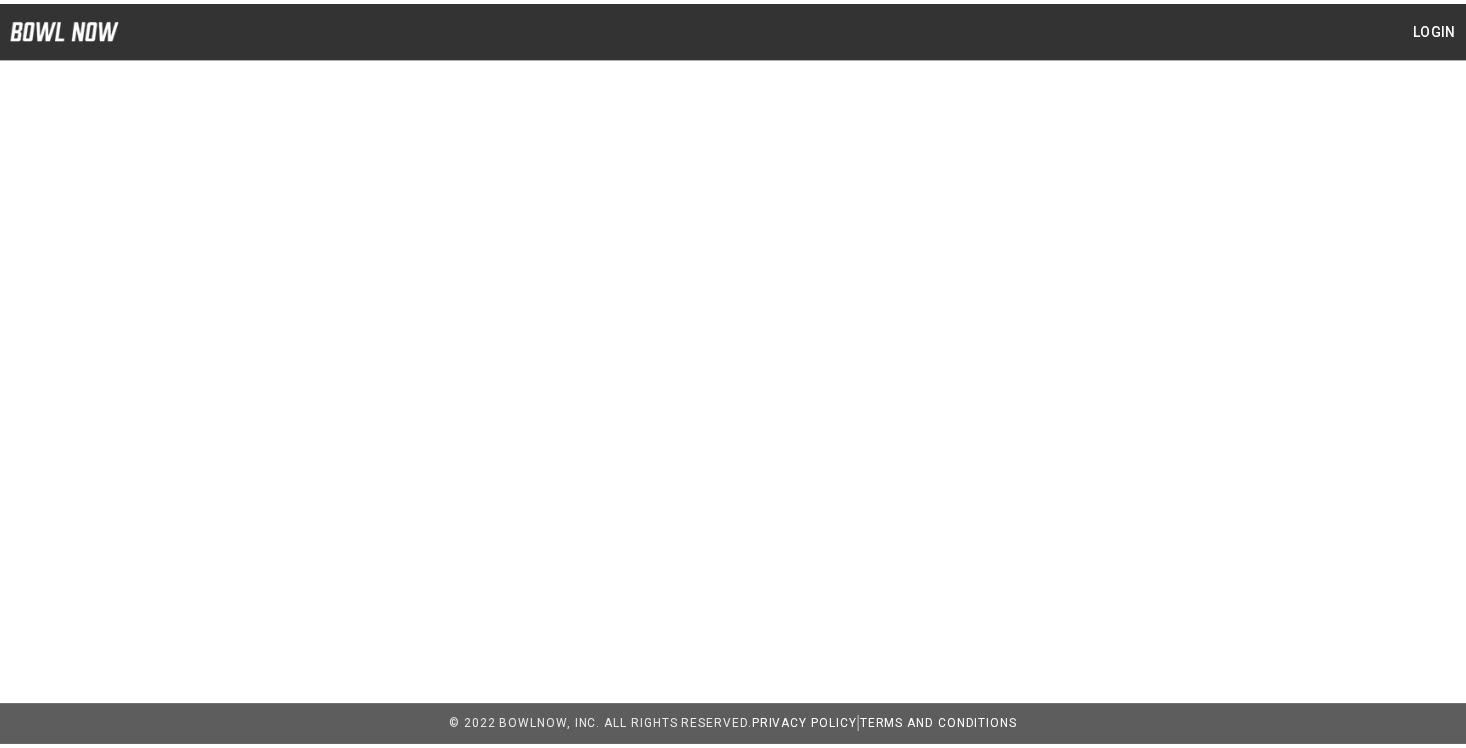 scroll, scrollTop: 0, scrollLeft: 0, axis: both 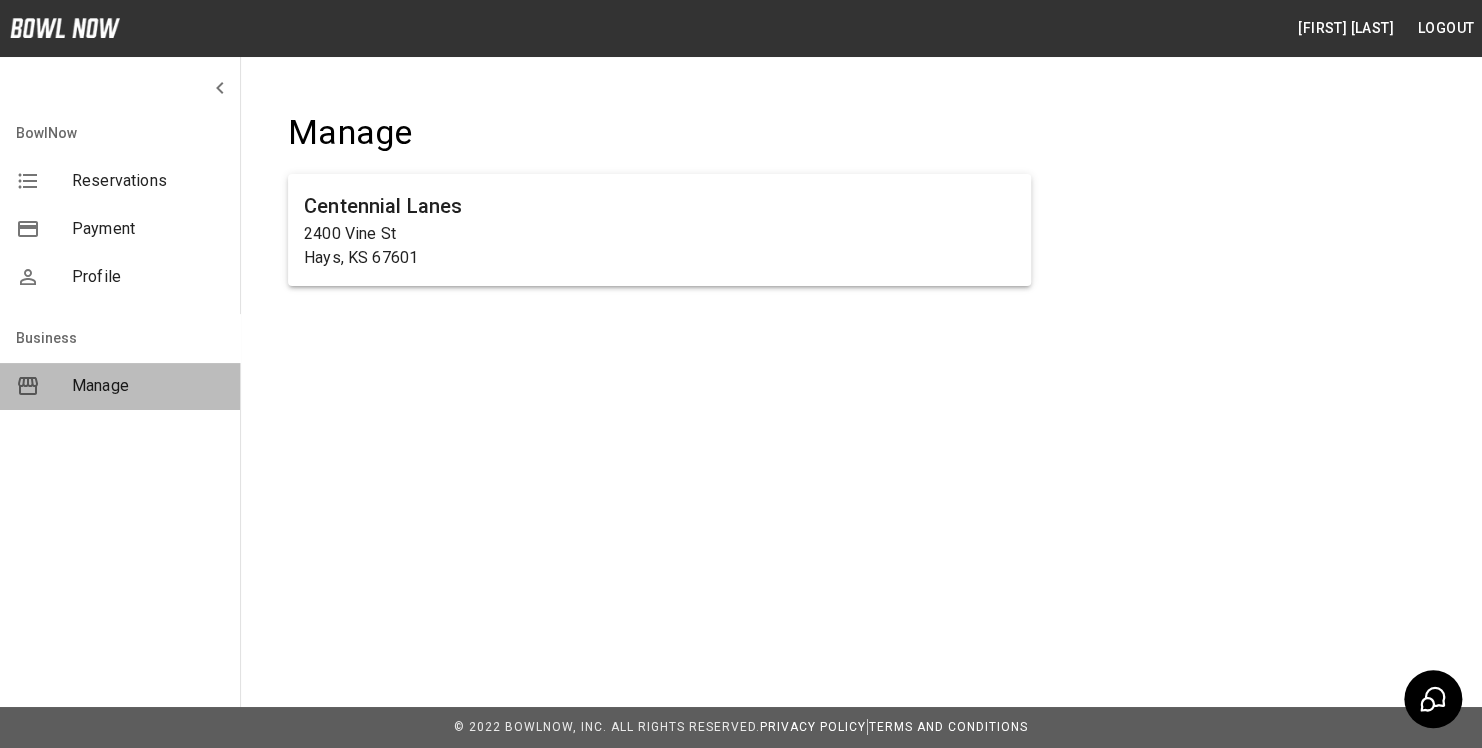 click on "Manage" at bounding box center (148, 386) 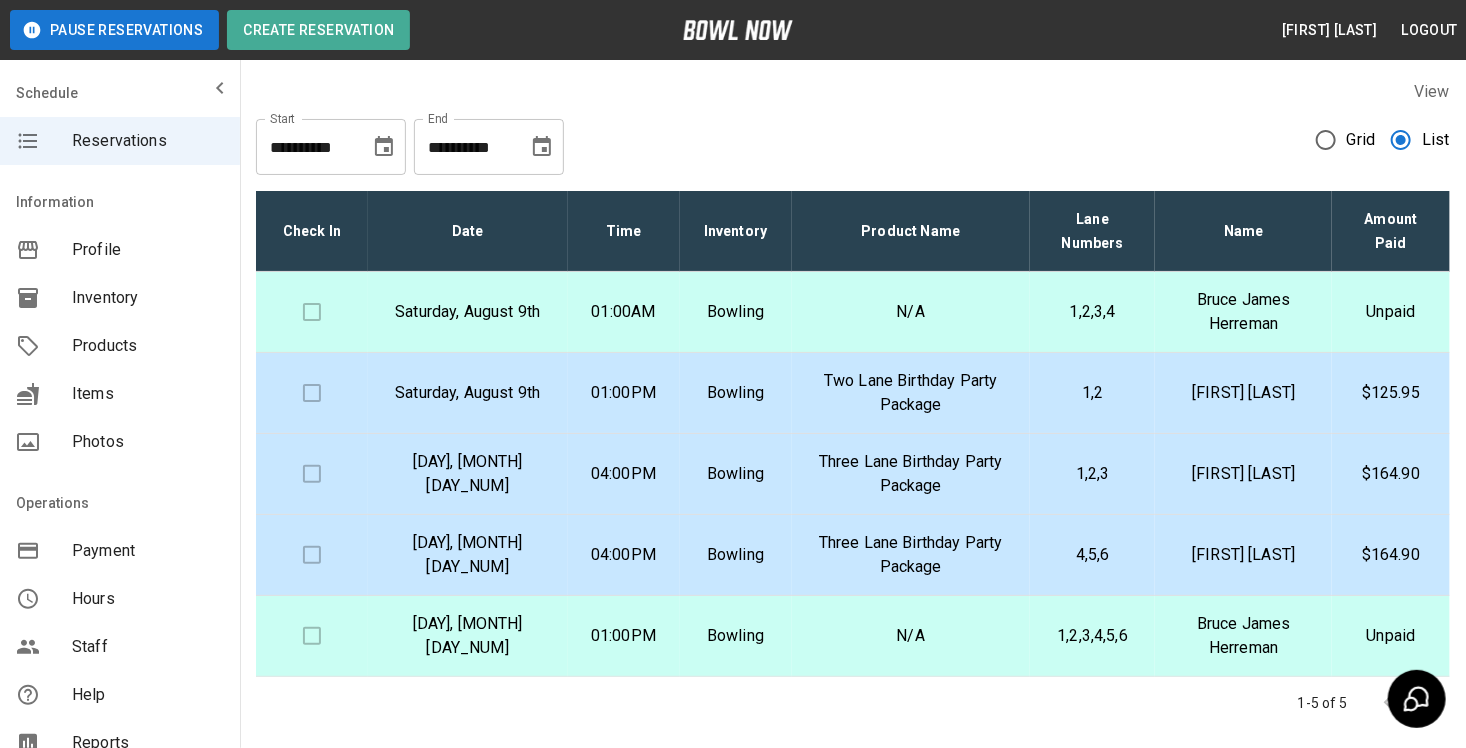 click on "Inventory" at bounding box center [148, 298] 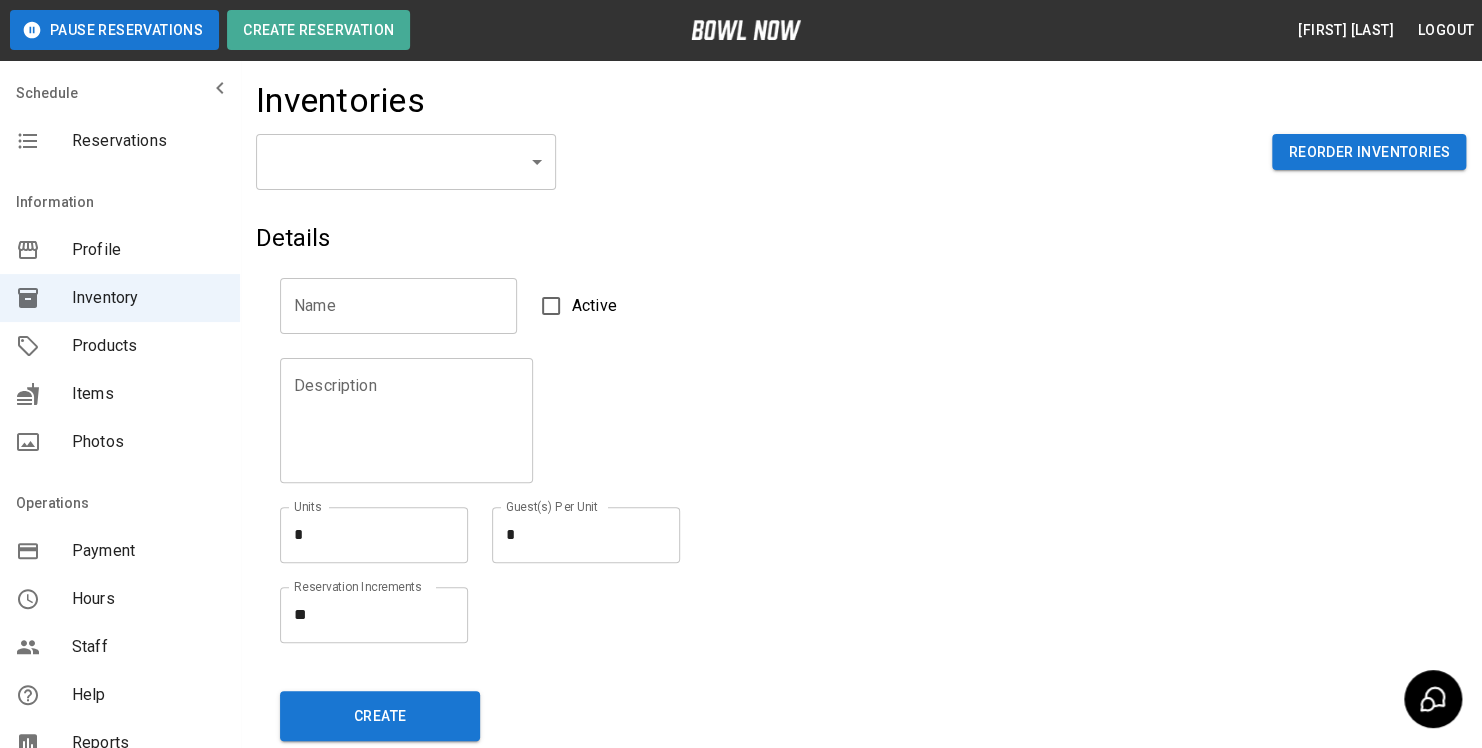 click on "Pause Reservations Create Reservation [FIRST] [LAST] Logout Schedule Reservations Information Profile Inventory Products Items Photos Operations Payment Hours Staff Help Reports Integrations Contacts User Account Inventories ​ ​ Reorder Inventories Details Name Name Active Description Description Units * * Units Guest(s) Per Unit * * Guest(s) Per Unit Reservation Increments ** * Reservation Increments Create © 2022 BowlNow, Inc. All Rights Reserved. Privacy Policy   |   Terms and Conditions /businesses/jS2FHF53SbzckGr3sJ7M/inventories [FIRST] [LAST] Logout Reservations Profile Inventory Products Items Photos Payment Hours Staff Help Reports Integrations Contacts Account" at bounding box center (741, 440) 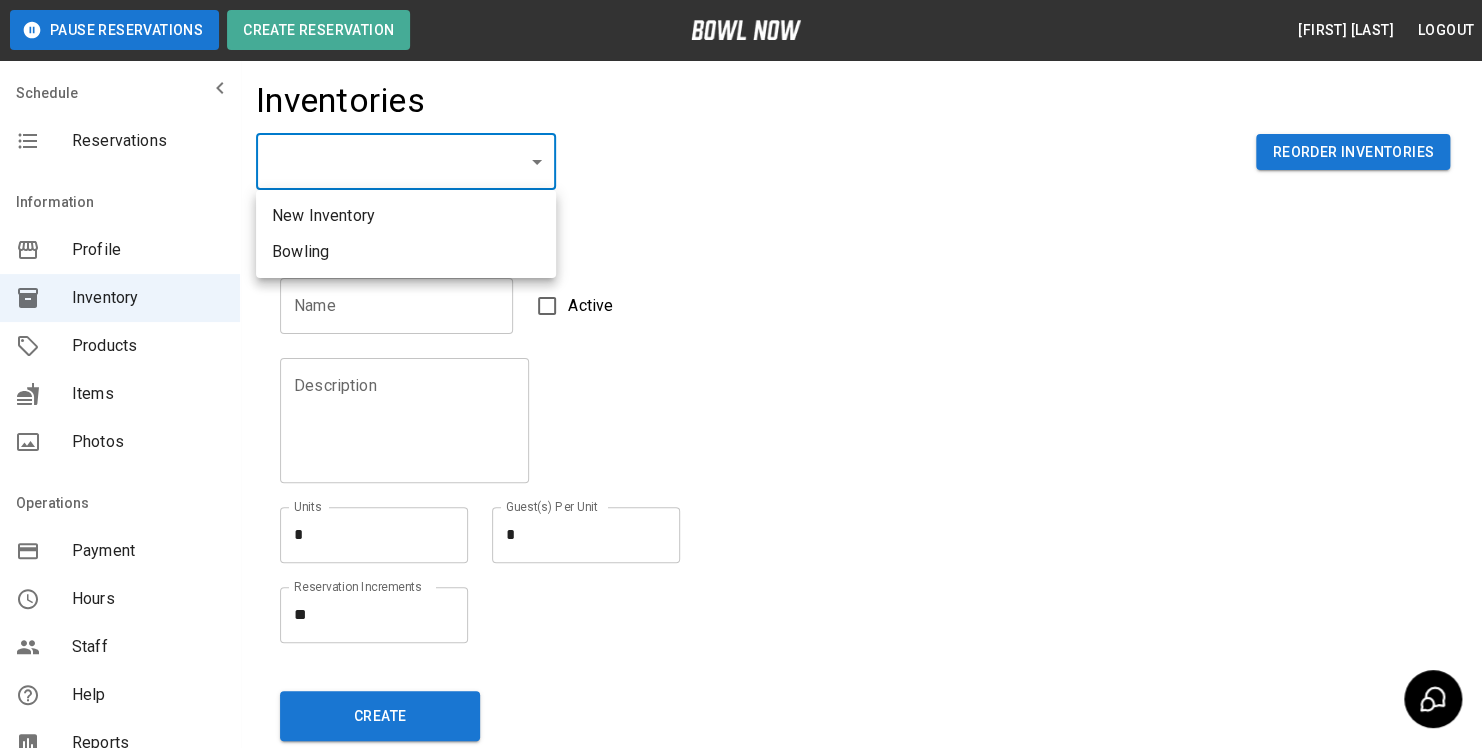 click at bounding box center (741, 374) 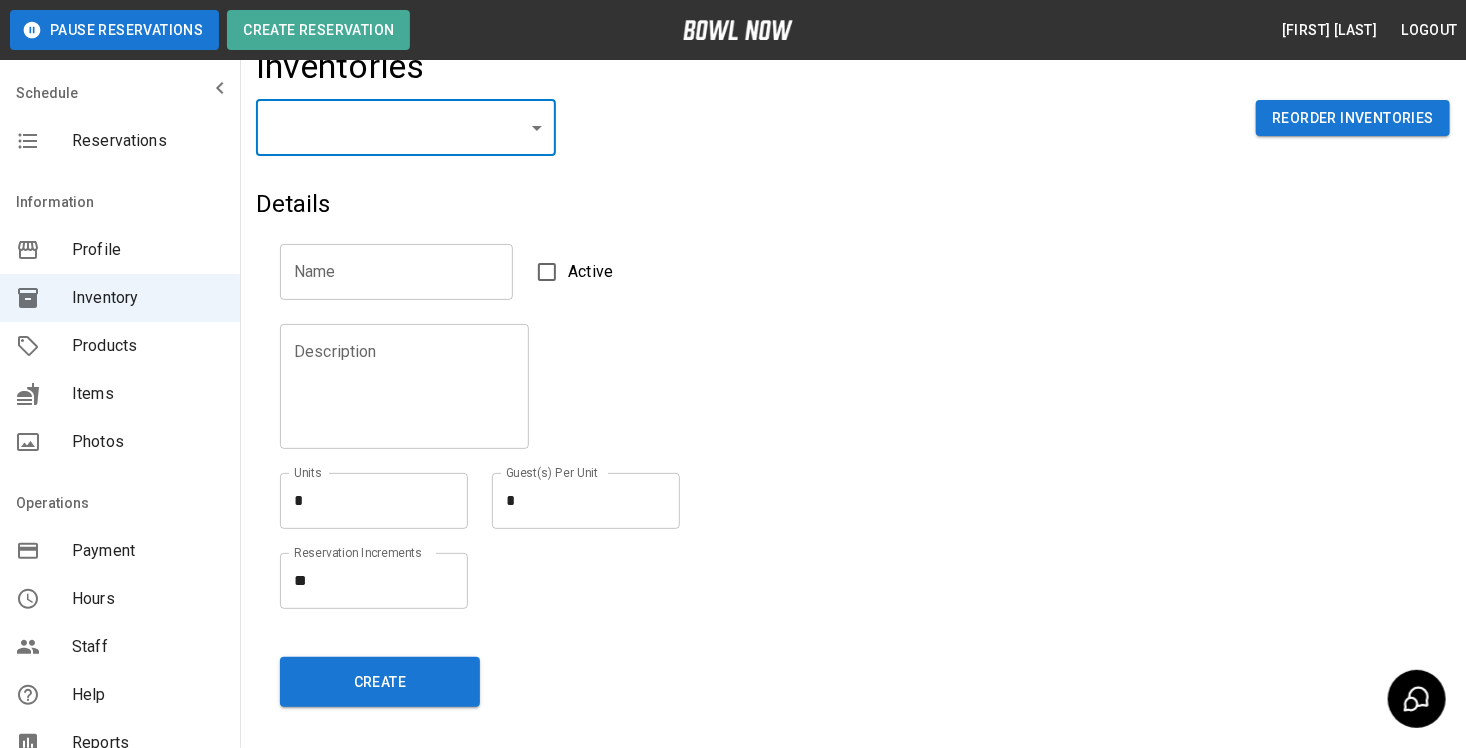 scroll, scrollTop: 0, scrollLeft: 0, axis: both 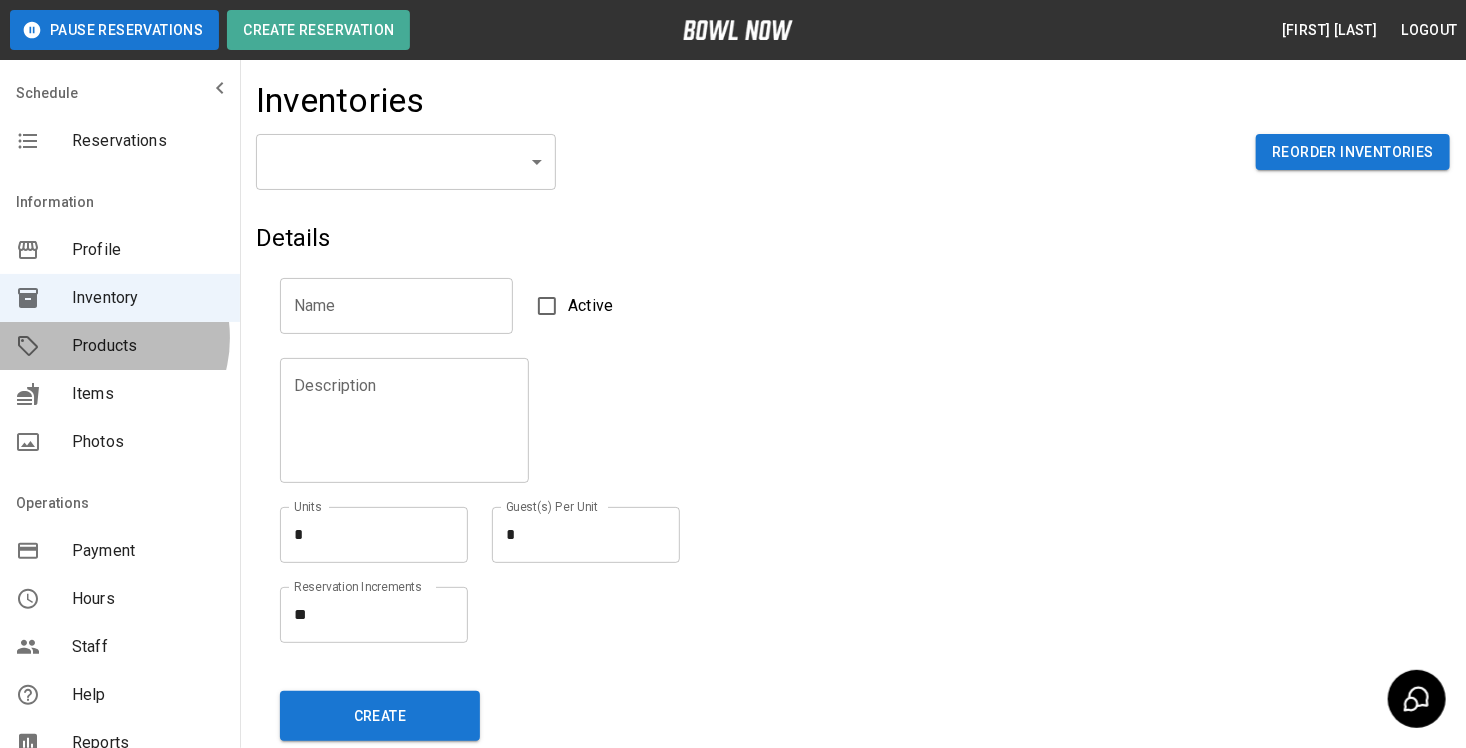 click on "Products" at bounding box center [148, 346] 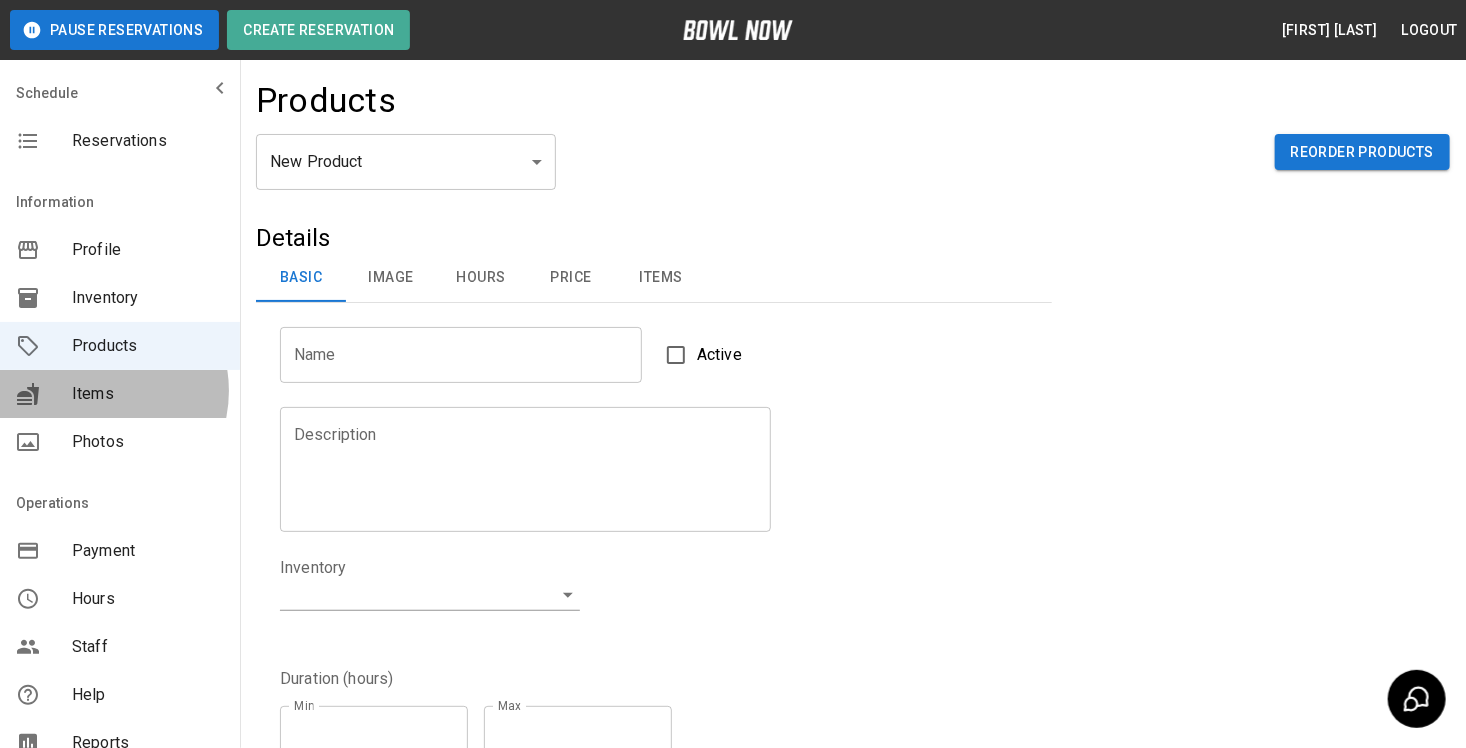 click on "Items" at bounding box center (148, 394) 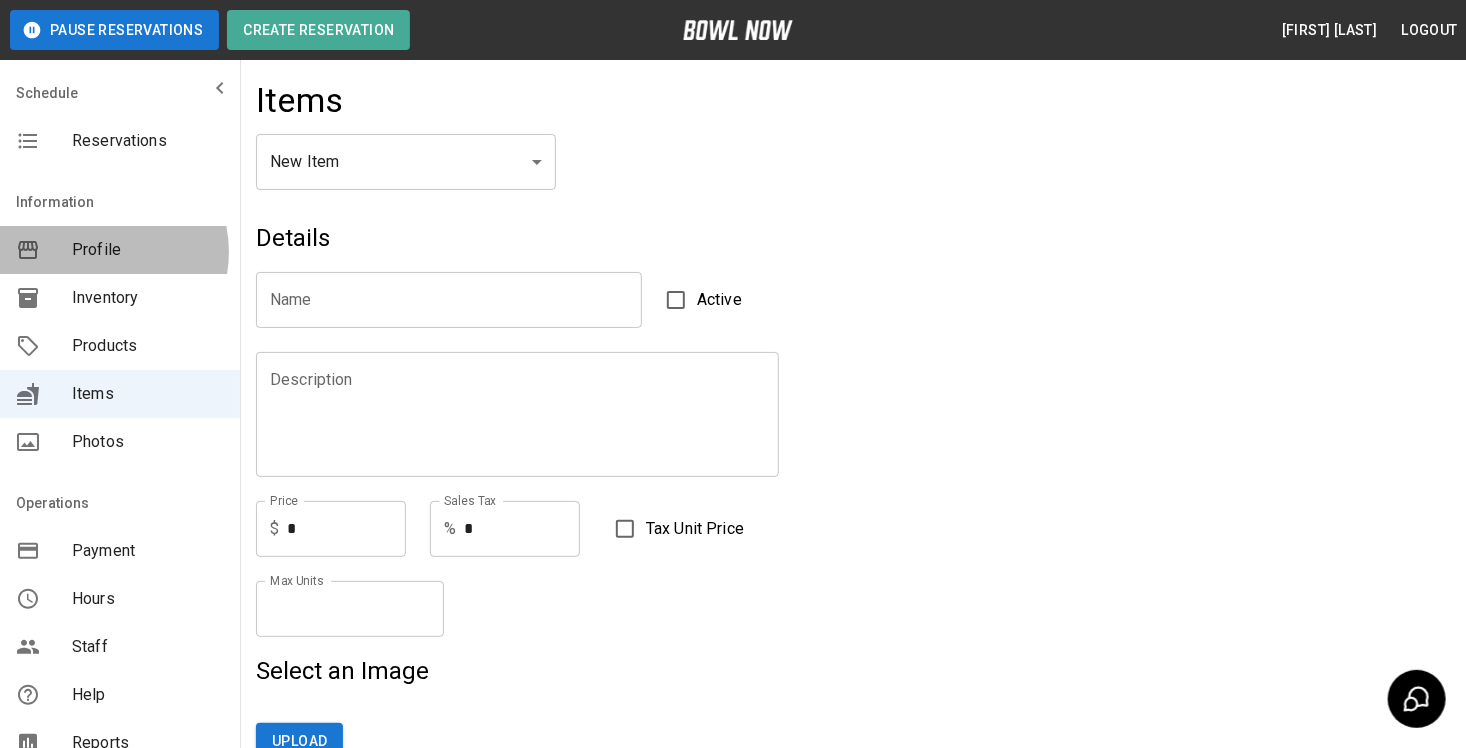 click on "Profile" at bounding box center (148, 250) 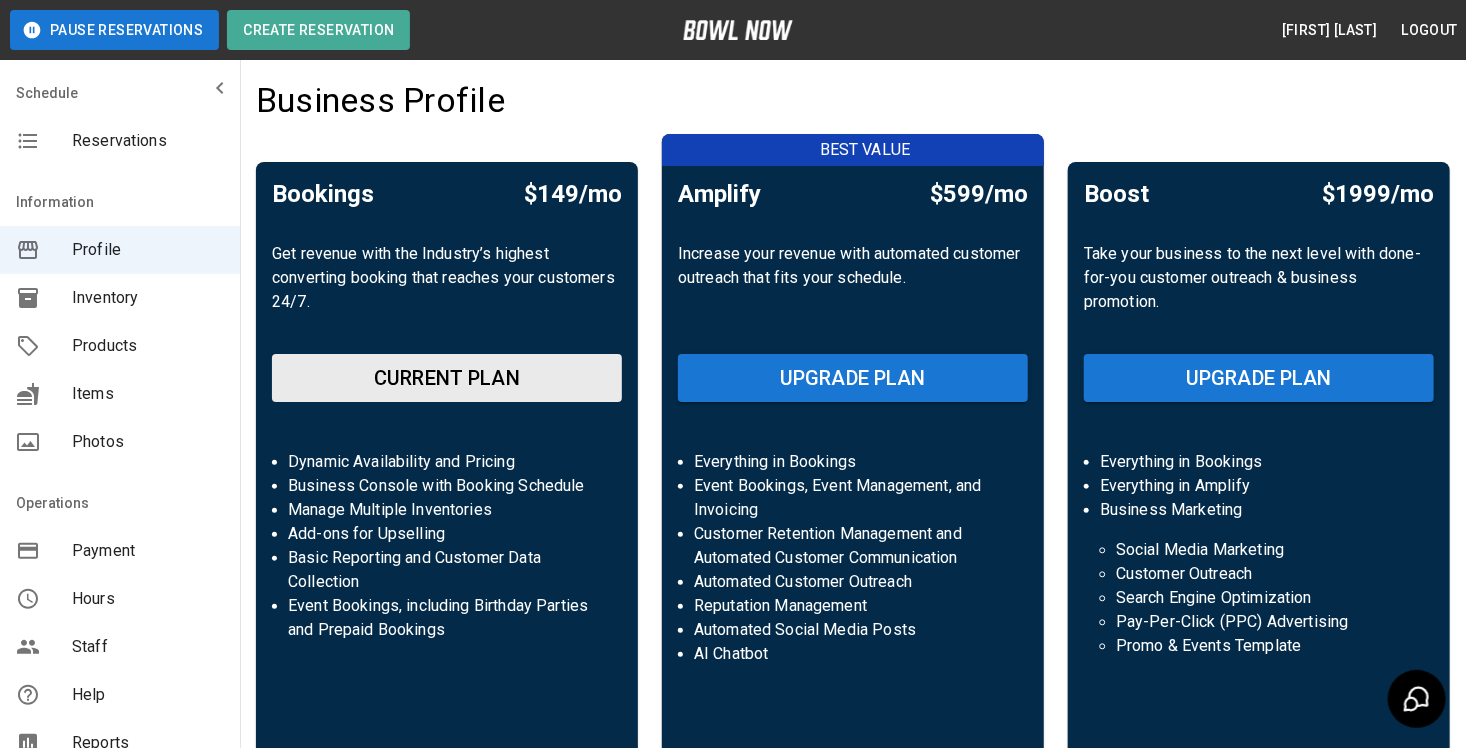 click on "Inventory" at bounding box center (148, 298) 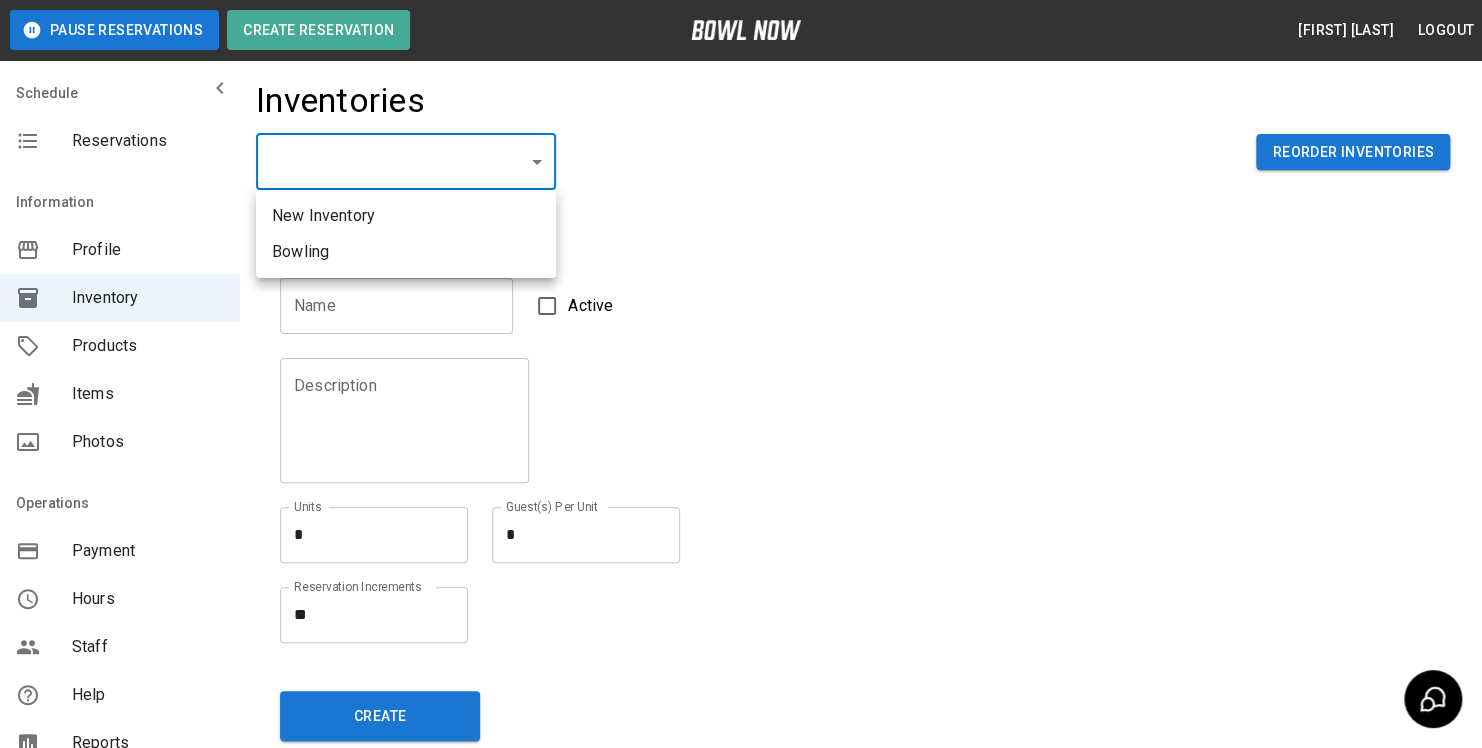 click on "Pause Reservations Create Reservation [FIRST] [LAST] Logout Schedule Reservations Information Profile Inventory Products Items Photos Operations Payment Hours Staff Help Reports Integrations Contacts User Account Inventories ​ ​ Reorder Inventories Details Name Name Active Description Description Units * * Units Guest(s) Per Unit * * Guest(s) Per Unit Reservation Increments ** * Reservation Increments Create © 2022 BowlNow, Inc. All Rights Reserved. Privacy Policy   |   Terms and Conditions /businesses/jS2FHF53SbzckGr3sJ7M/inventories [FIRST] [LAST] Logout Reservations Profile Inventory Products Items Photos Payment Hours Staff Help Reports Integrations Contacts Account New Inventory Bowling" at bounding box center (741, 440) 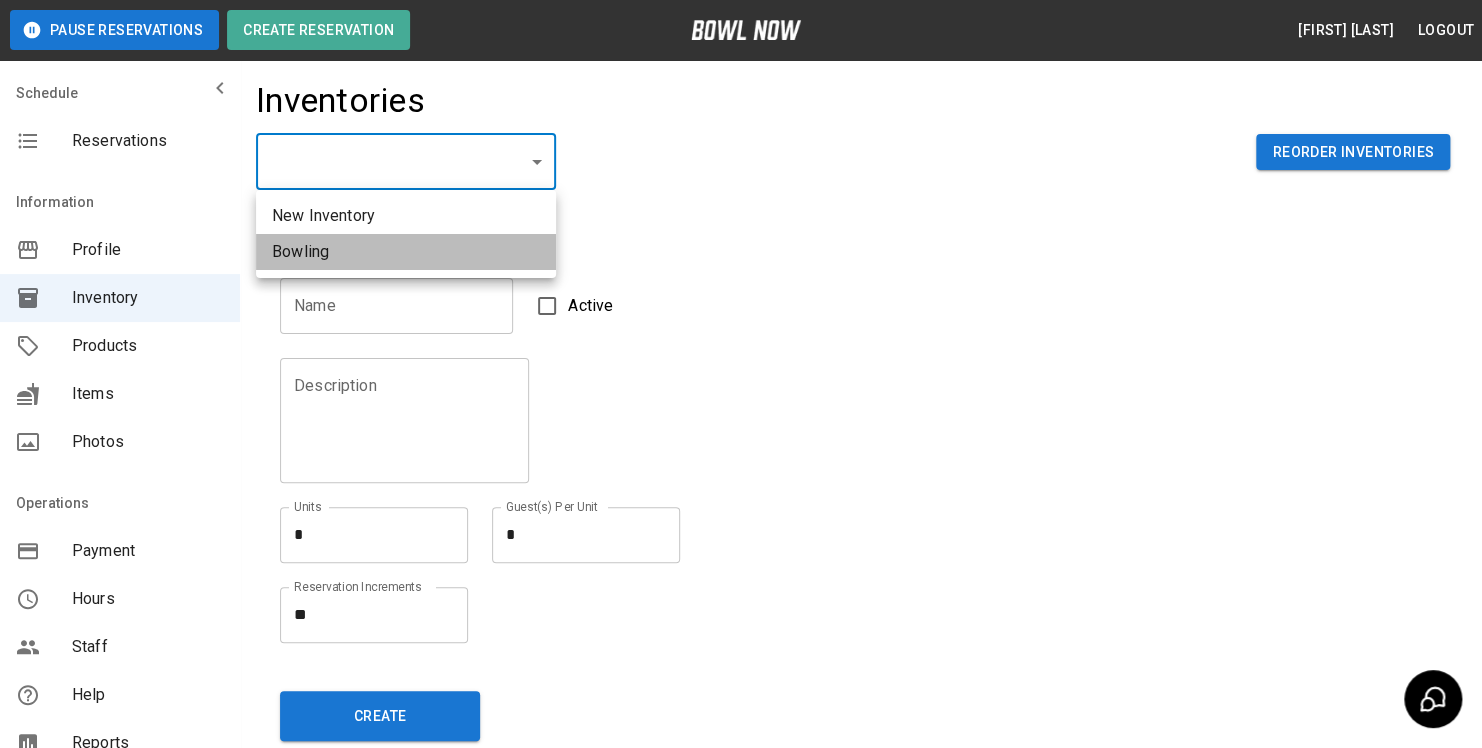 click on "Bowling" at bounding box center [406, 252] 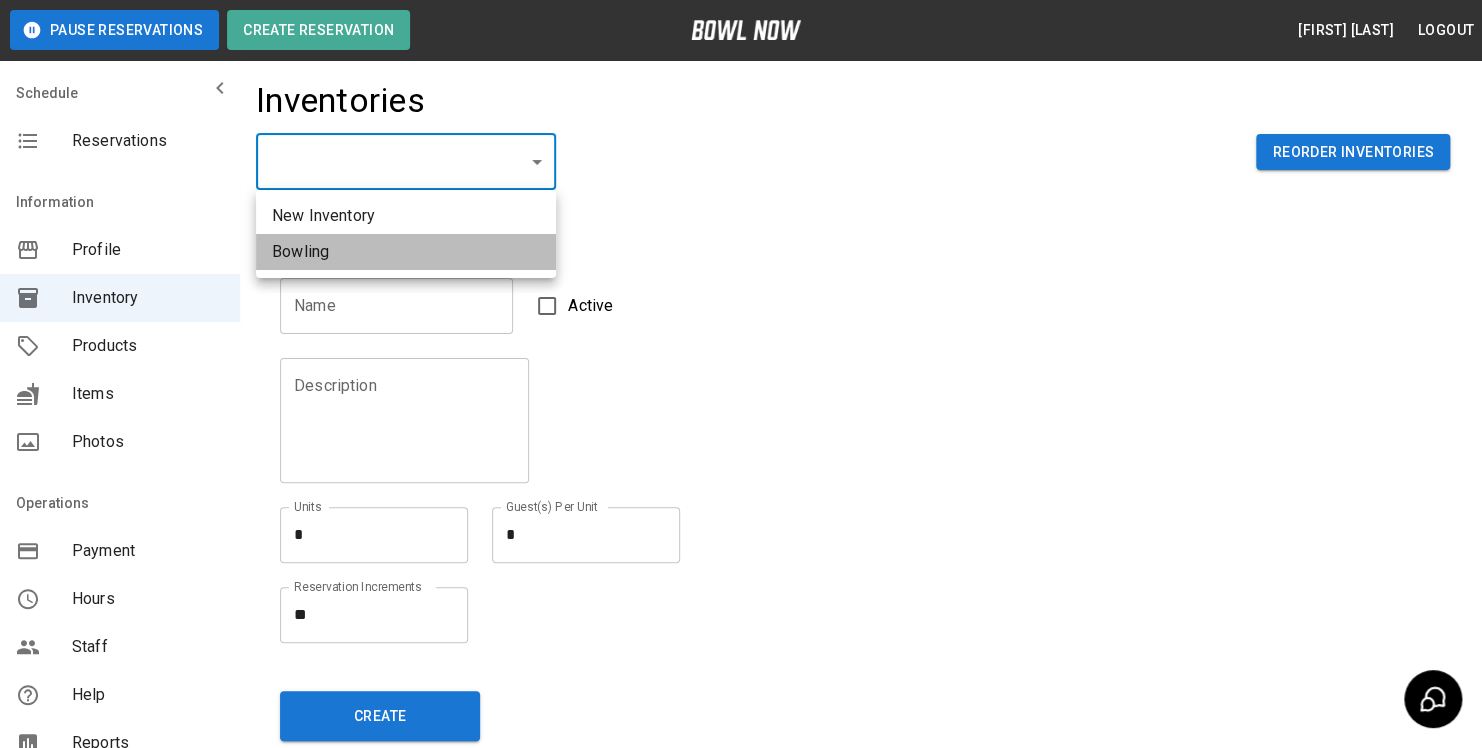 type on "*******" 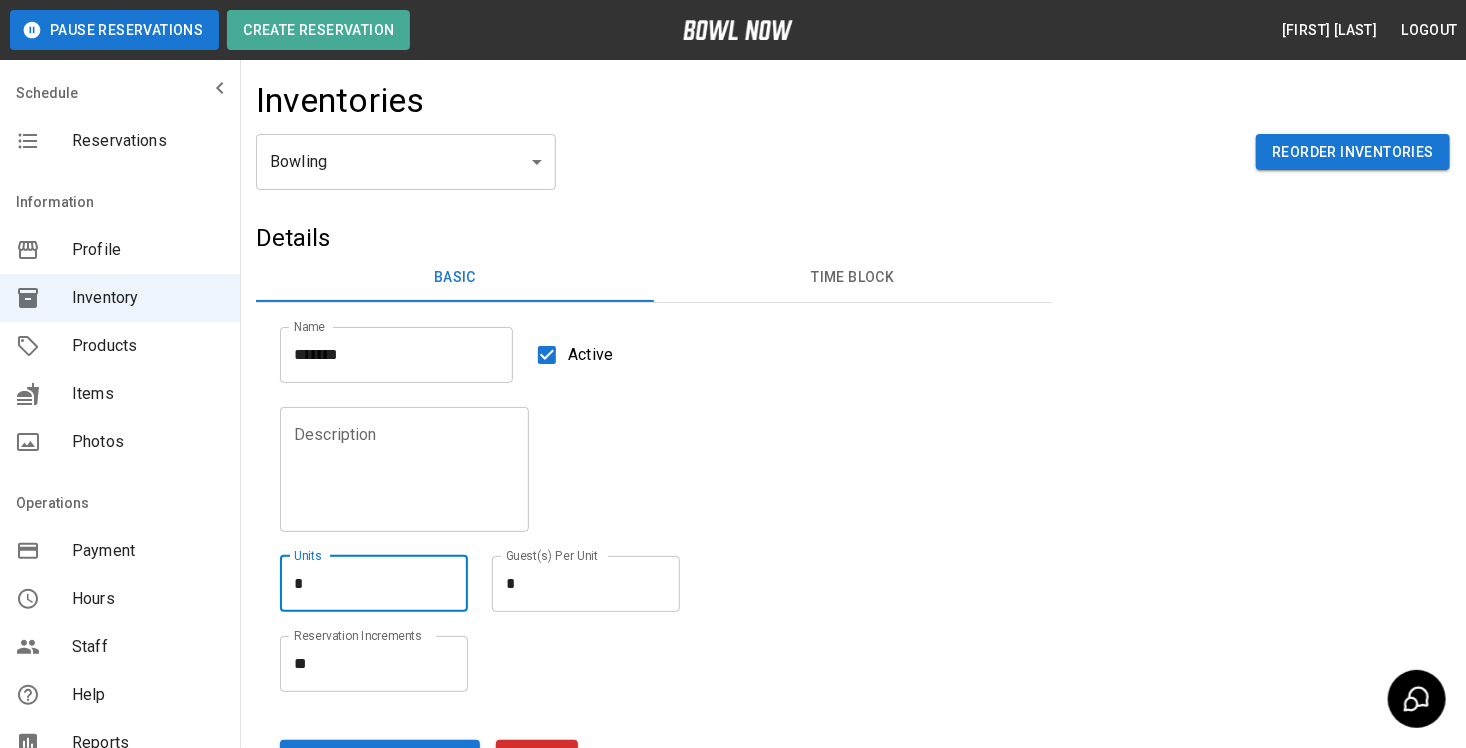 drag, startPoint x: 313, startPoint y: 580, endPoint x: 192, endPoint y: 570, distance: 121.41252 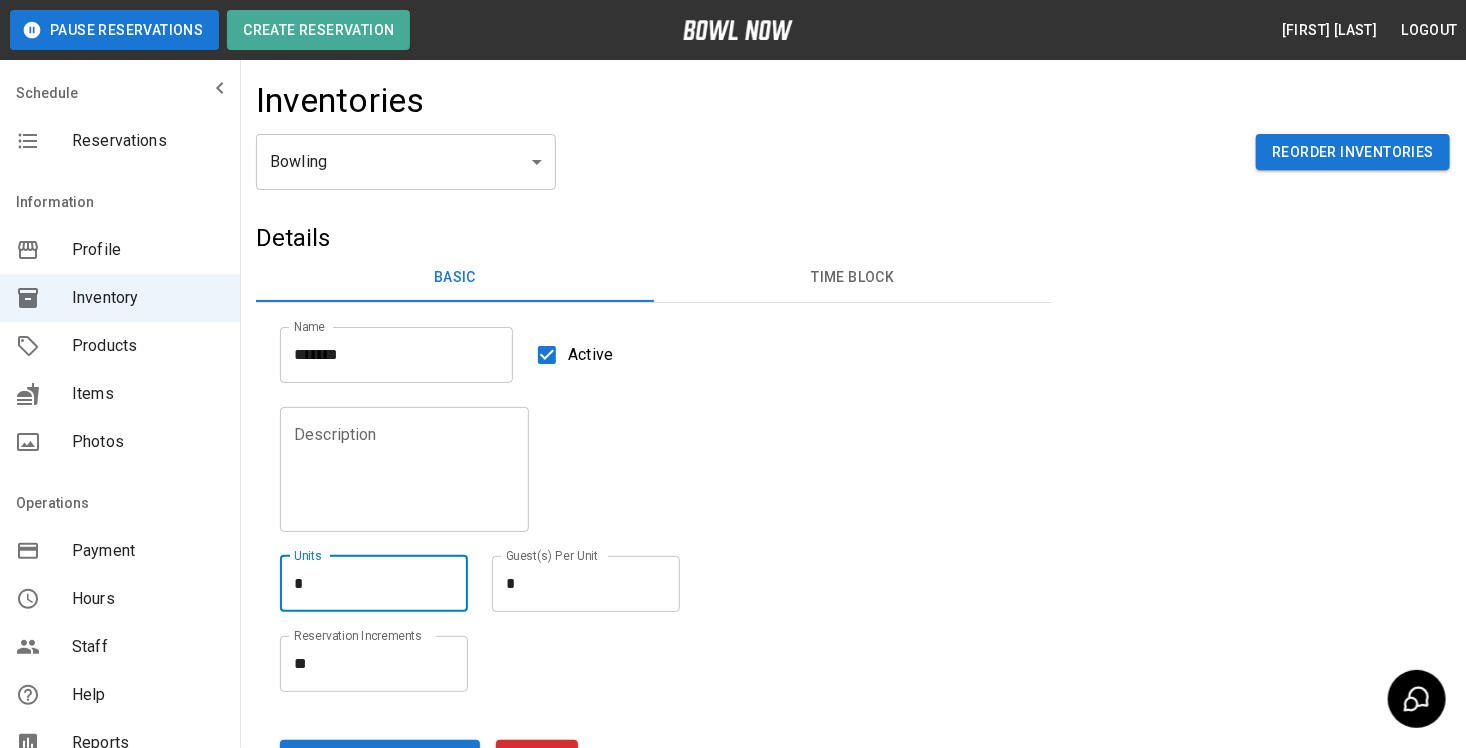 click on "**********" at bounding box center (733, 465) 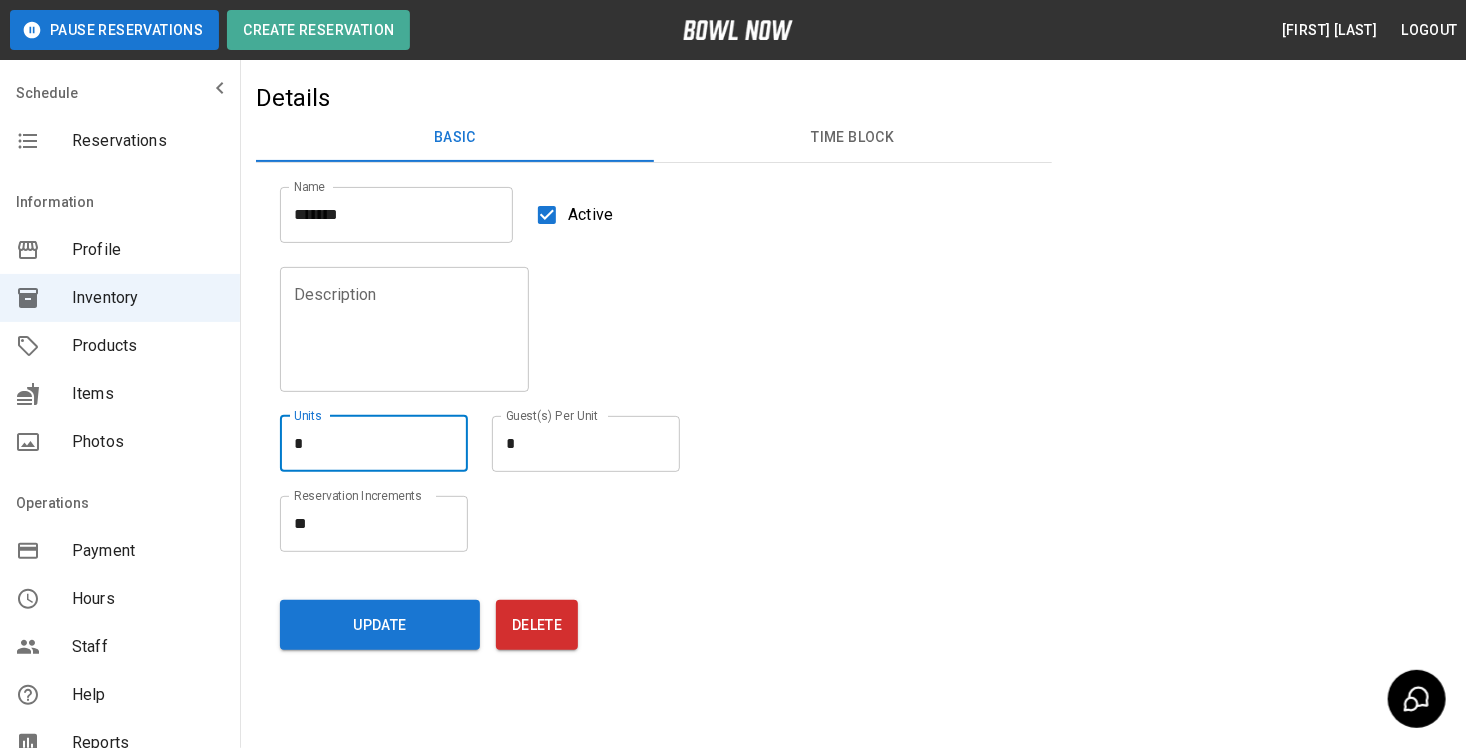 scroll, scrollTop: 150, scrollLeft: 0, axis: vertical 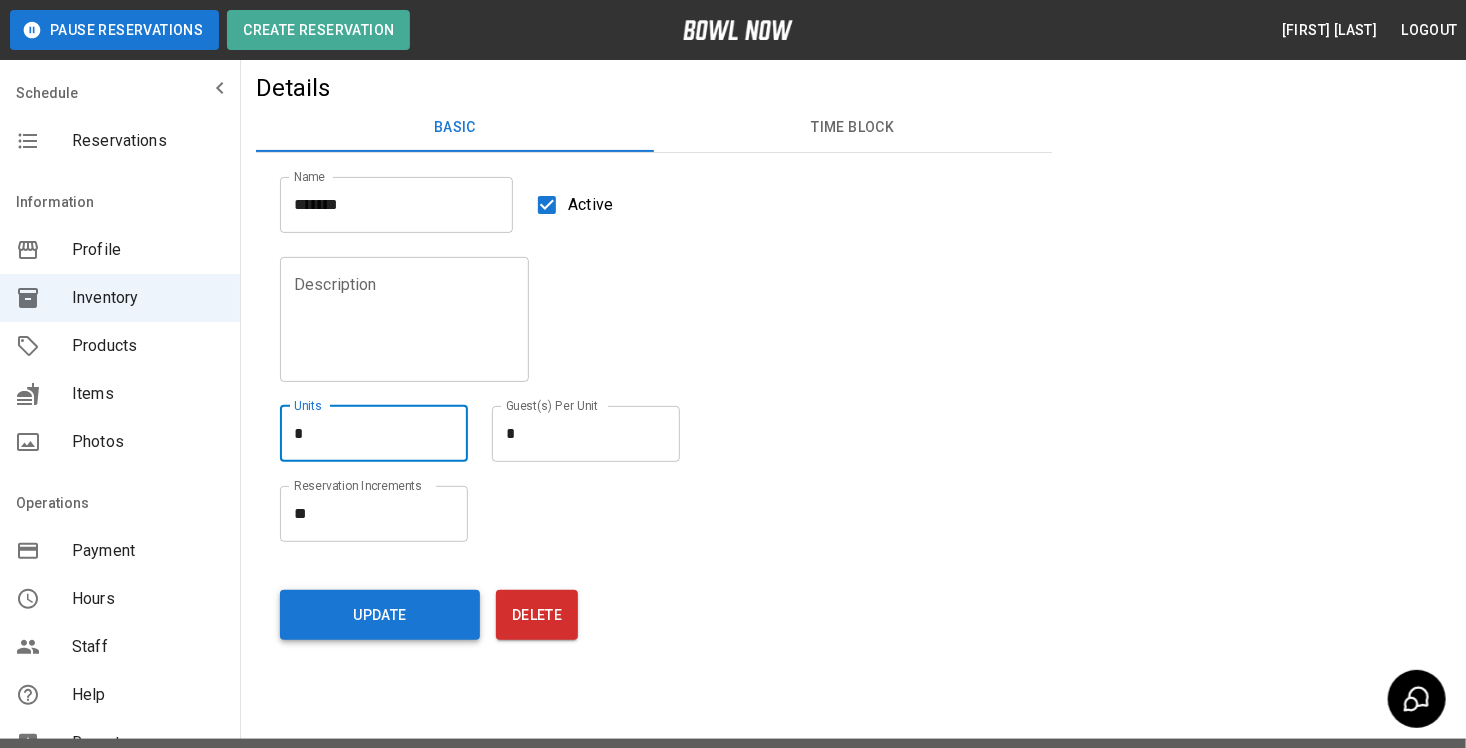 type on "*" 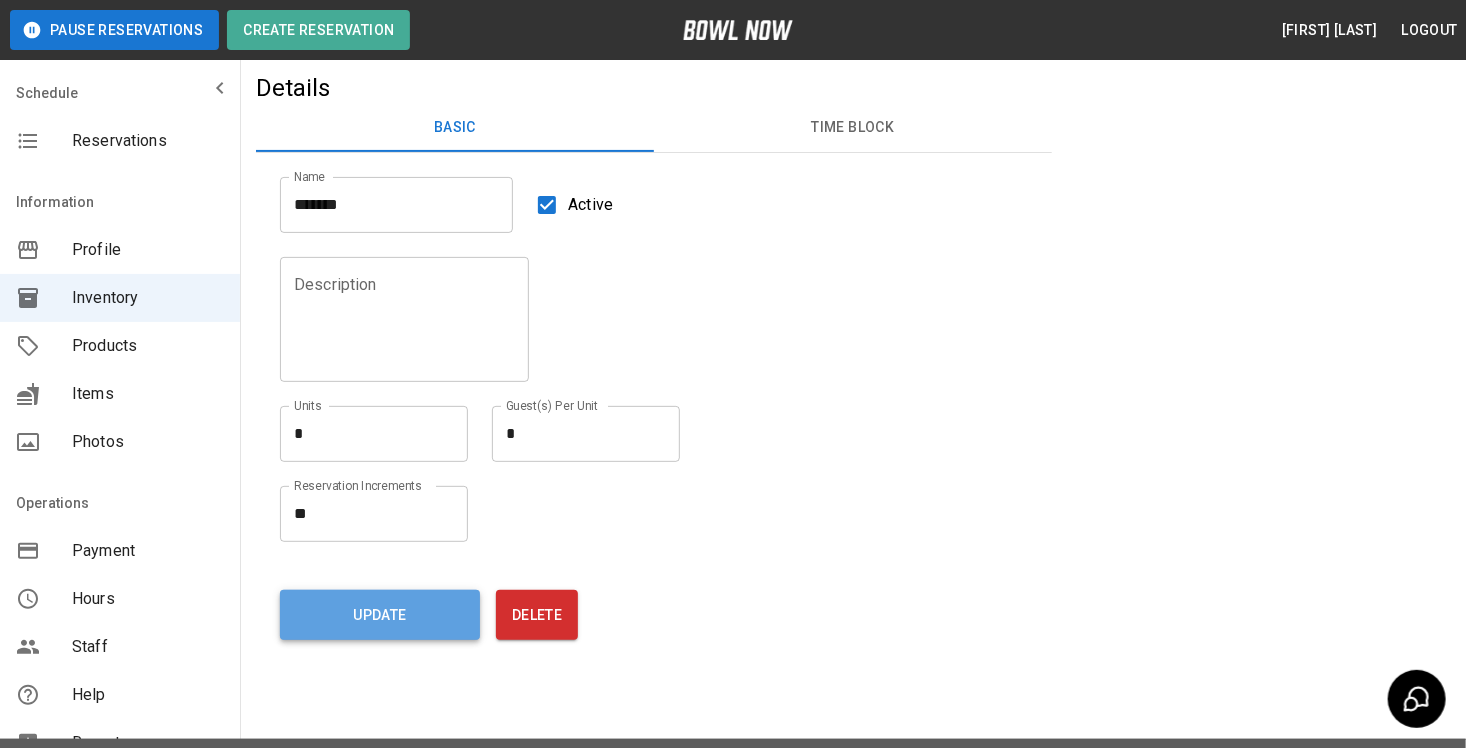 click on "Update" at bounding box center [380, 615] 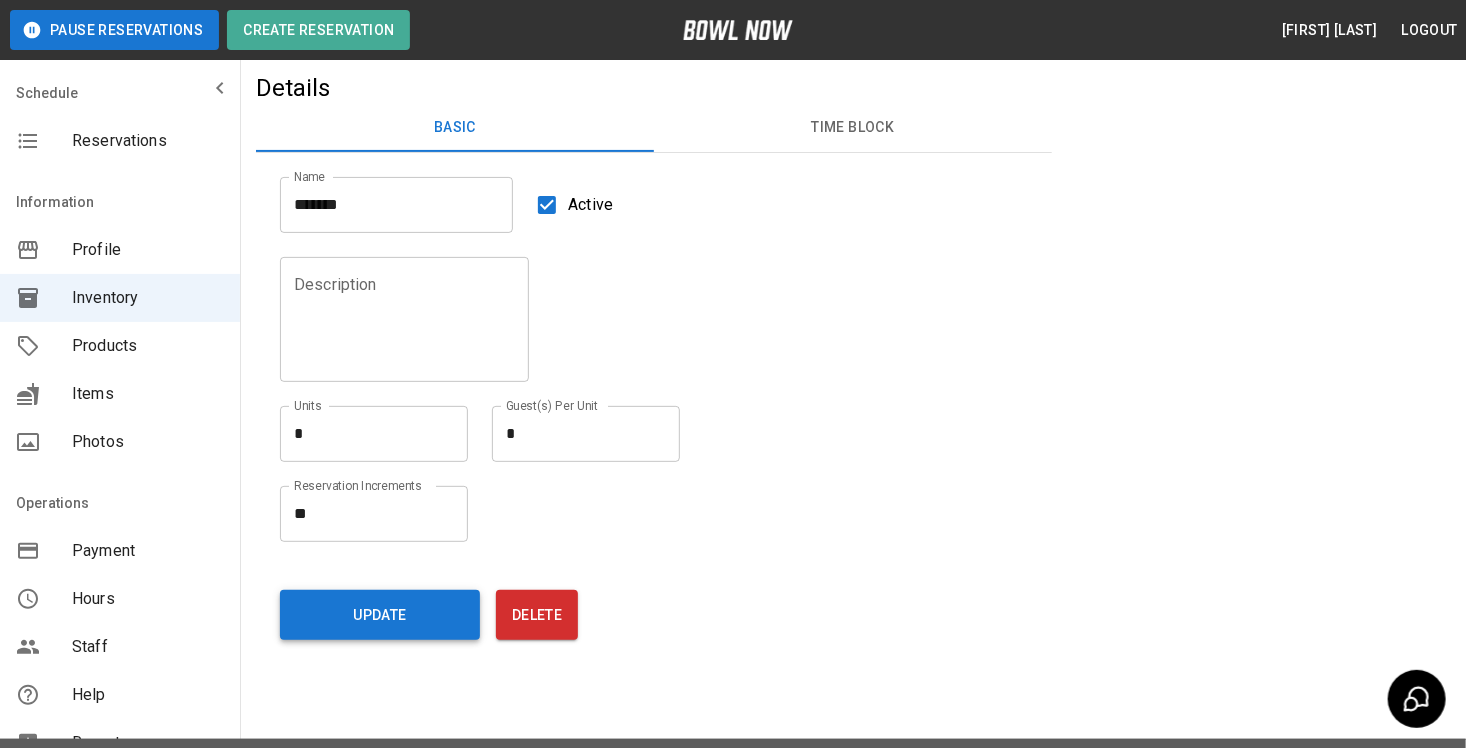 click on "Update" at bounding box center (380, 615) 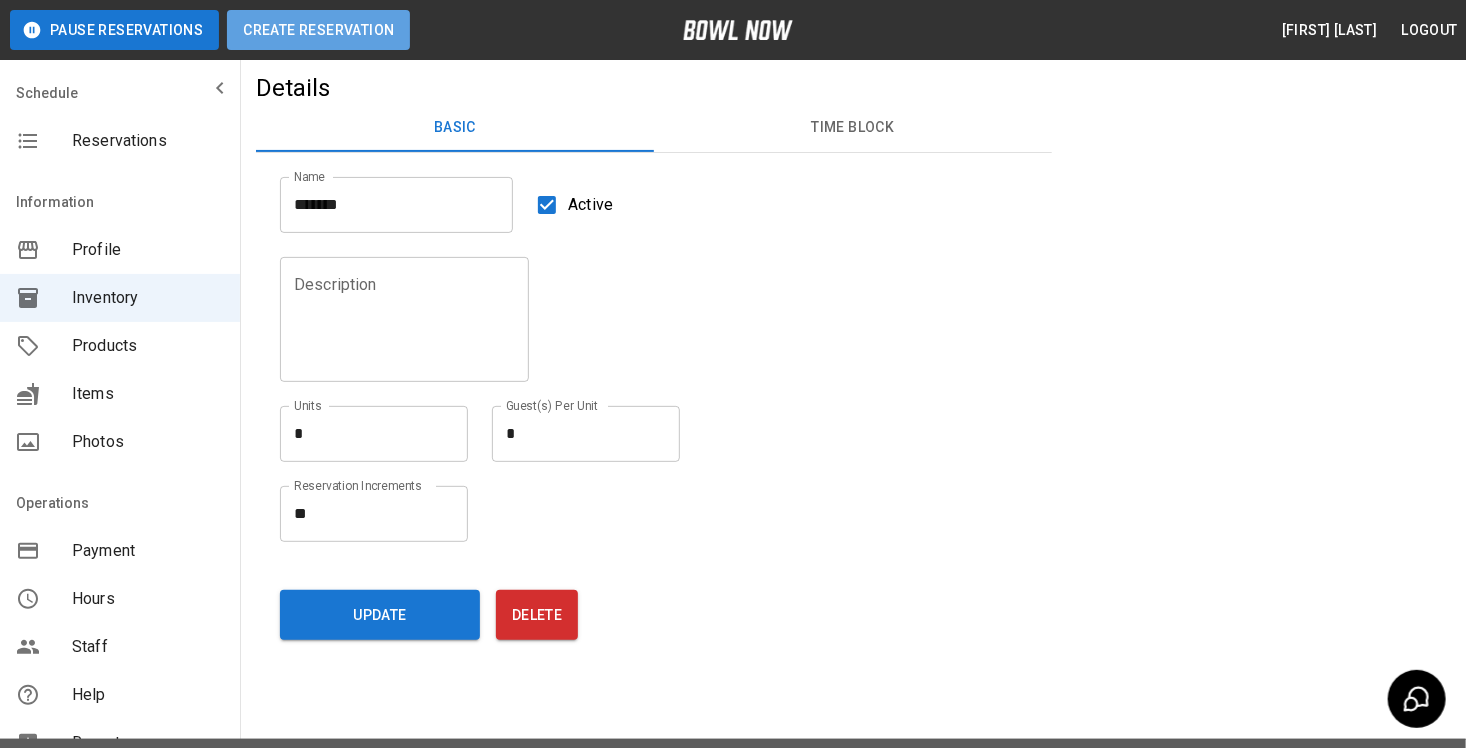 click on "Create Reservation" at bounding box center (318, 30) 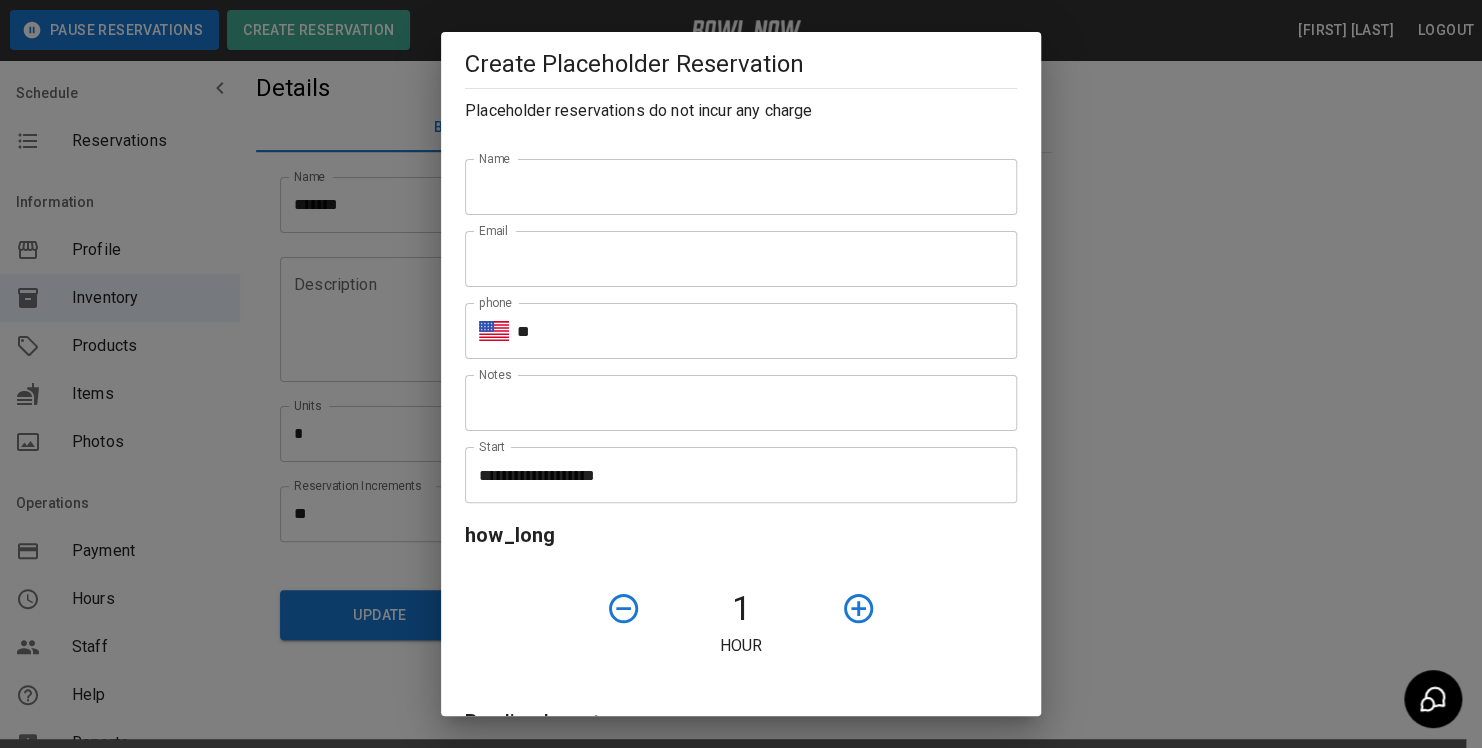 click on "**********" at bounding box center (741, 374) 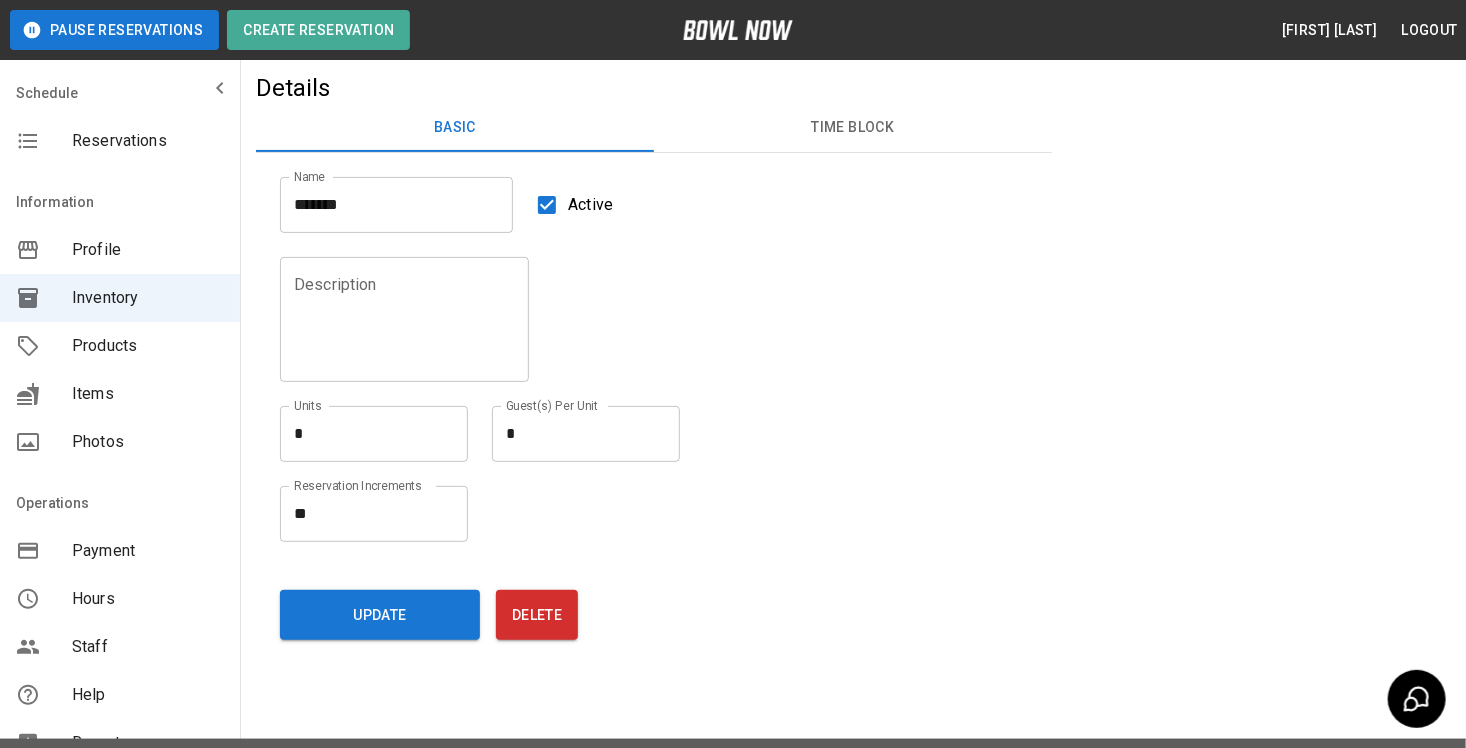click on "Profile" at bounding box center (148, 250) 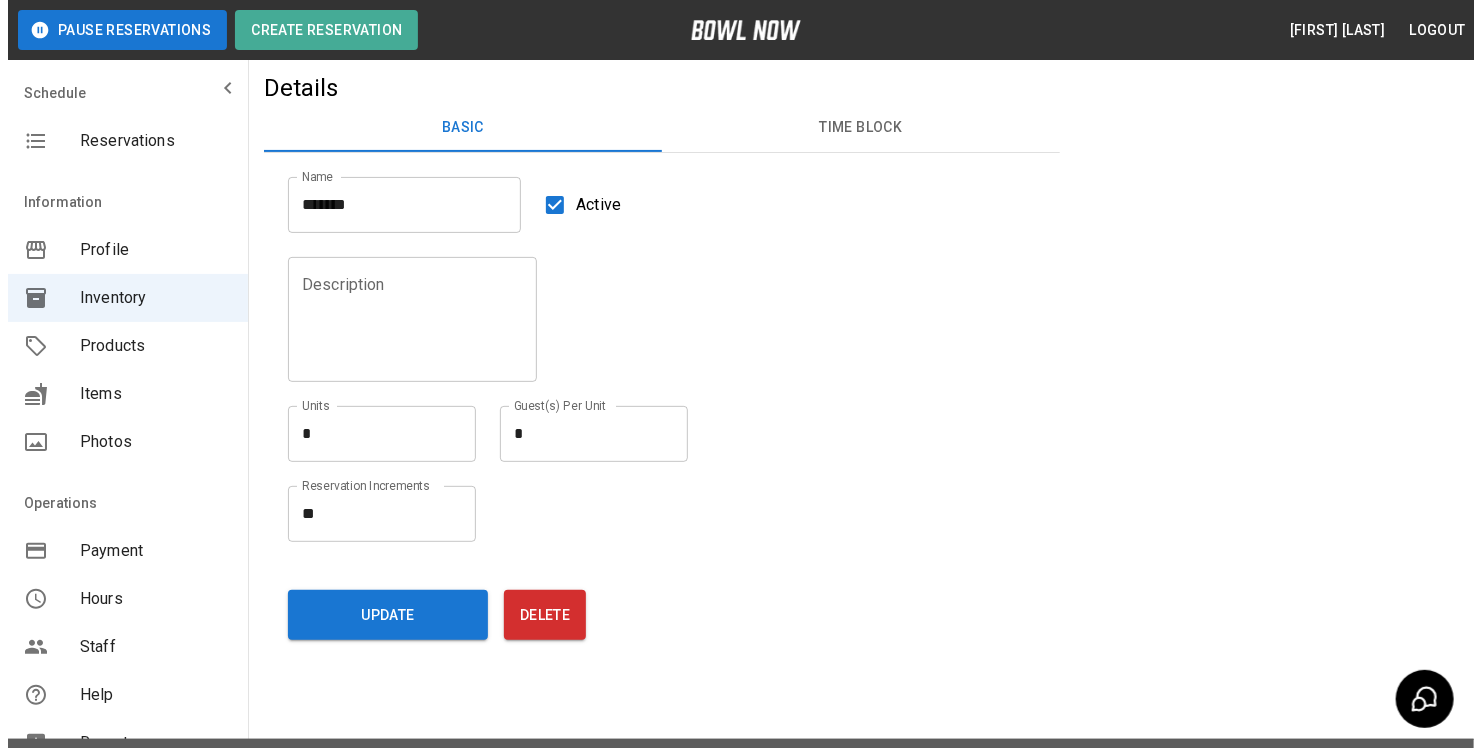 scroll, scrollTop: 0, scrollLeft: 0, axis: both 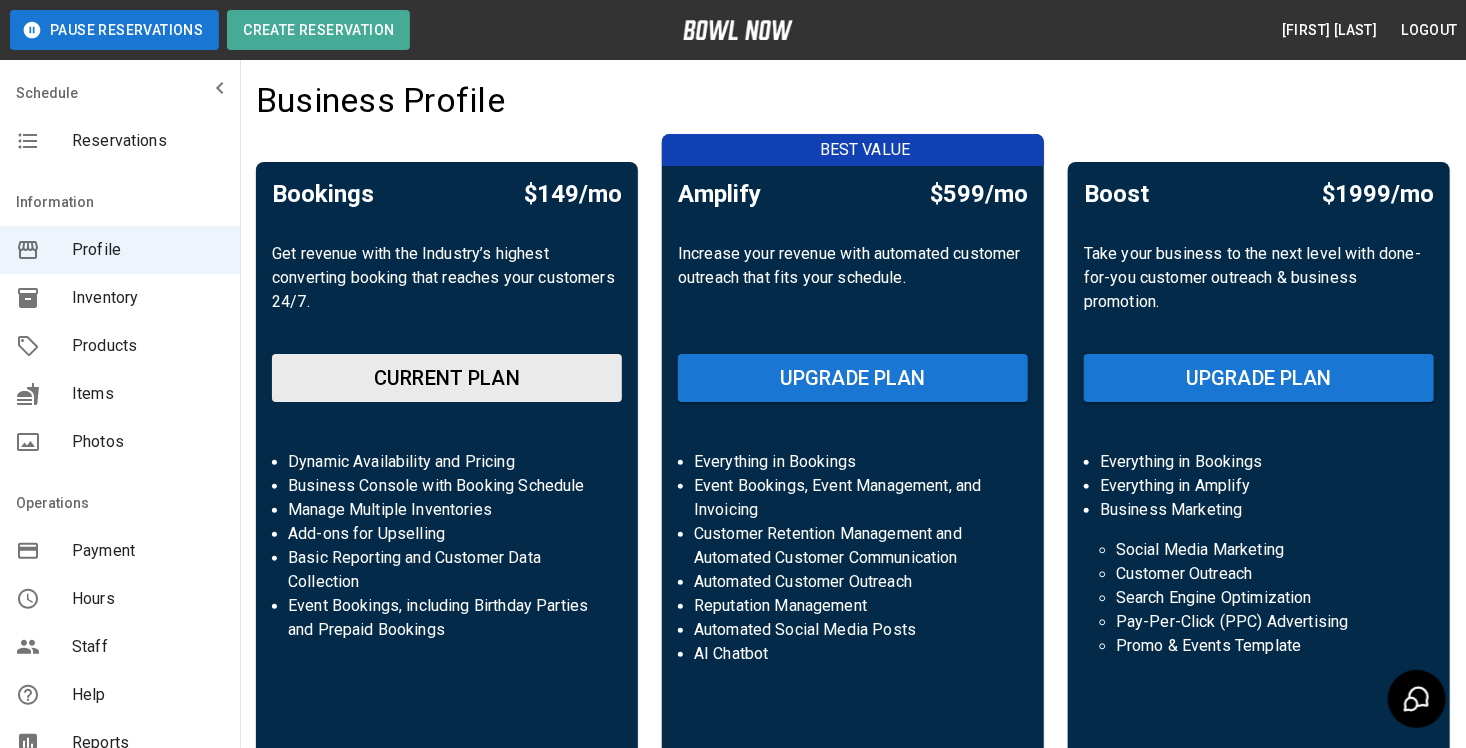 click on "Reservations" at bounding box center (148, 141) 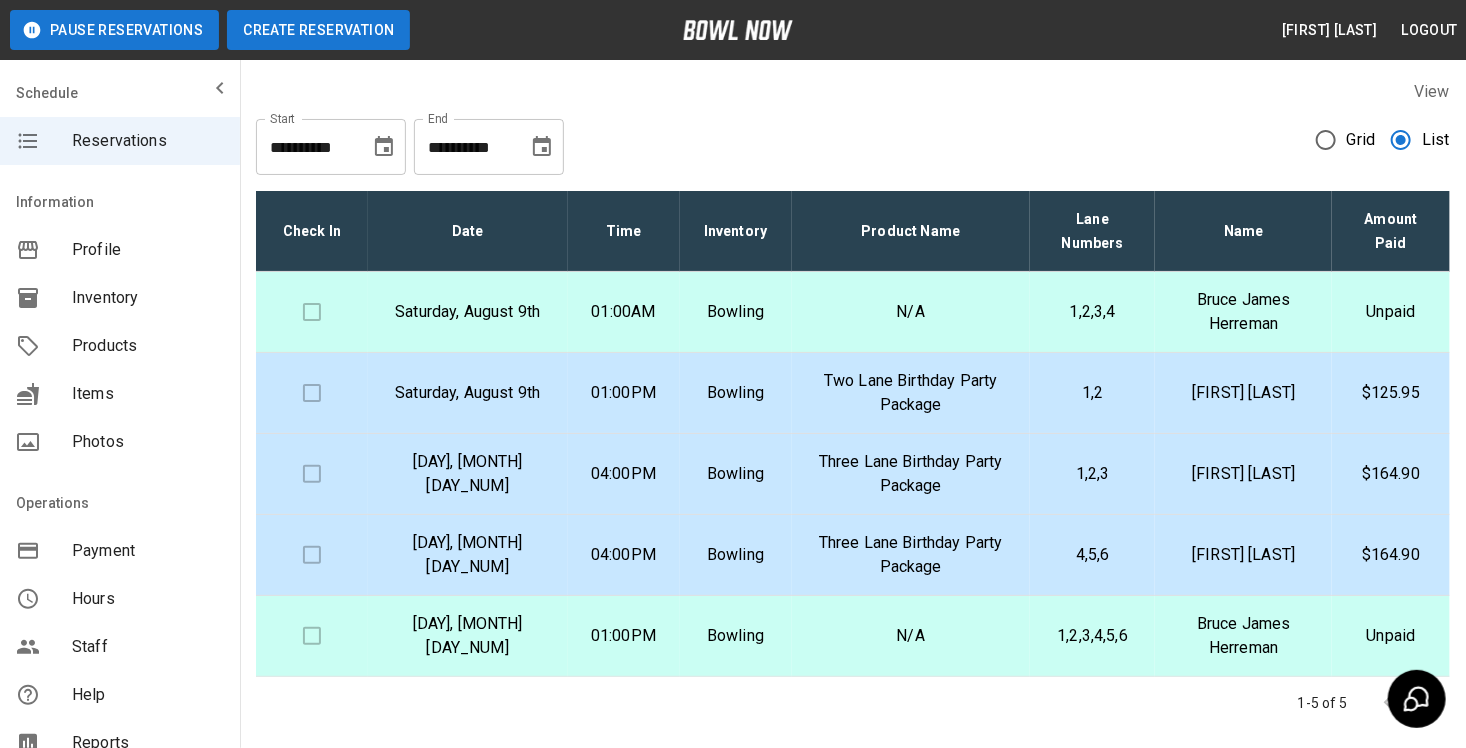 click on "Create Reservation" at bounding box center [318, 30] 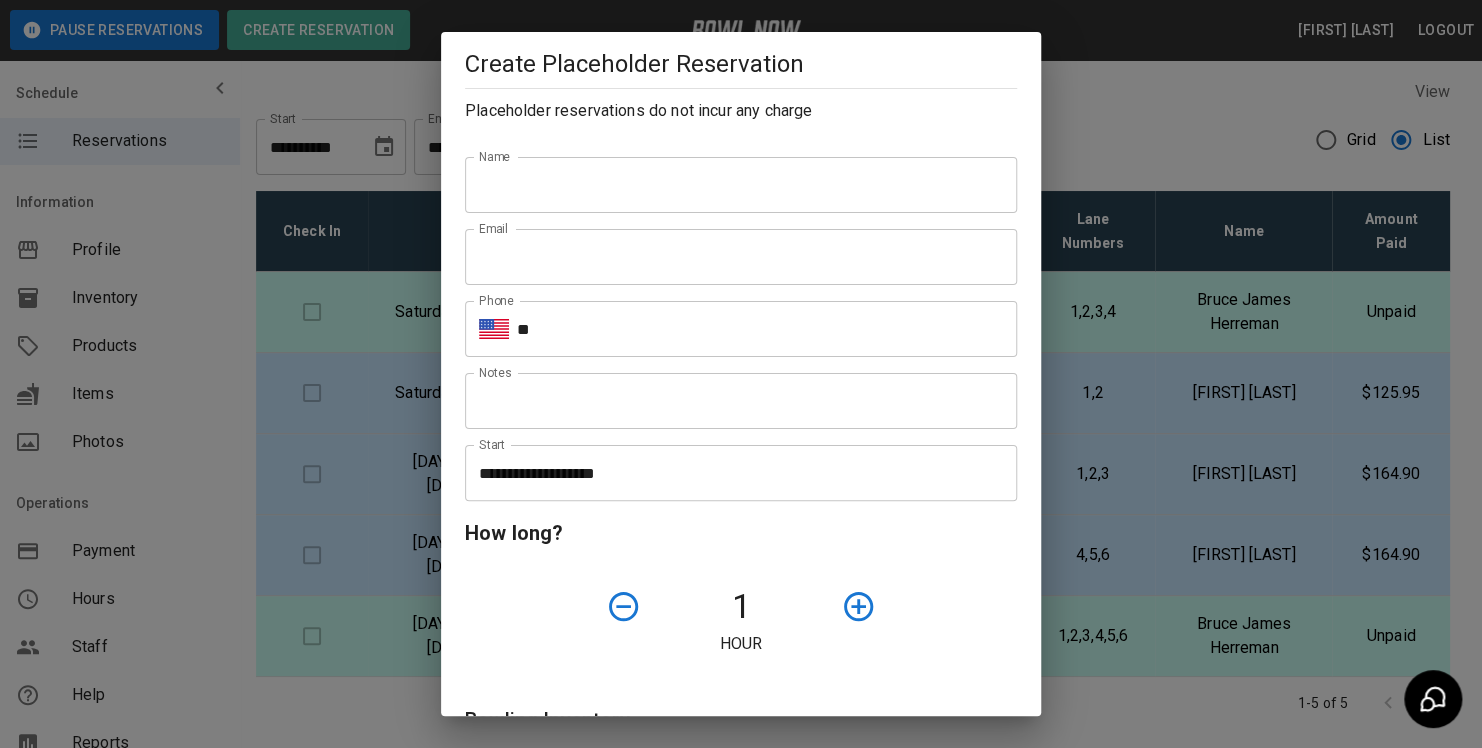 scroll, scrollTop: 0, scrollLeft: 0, axis: both 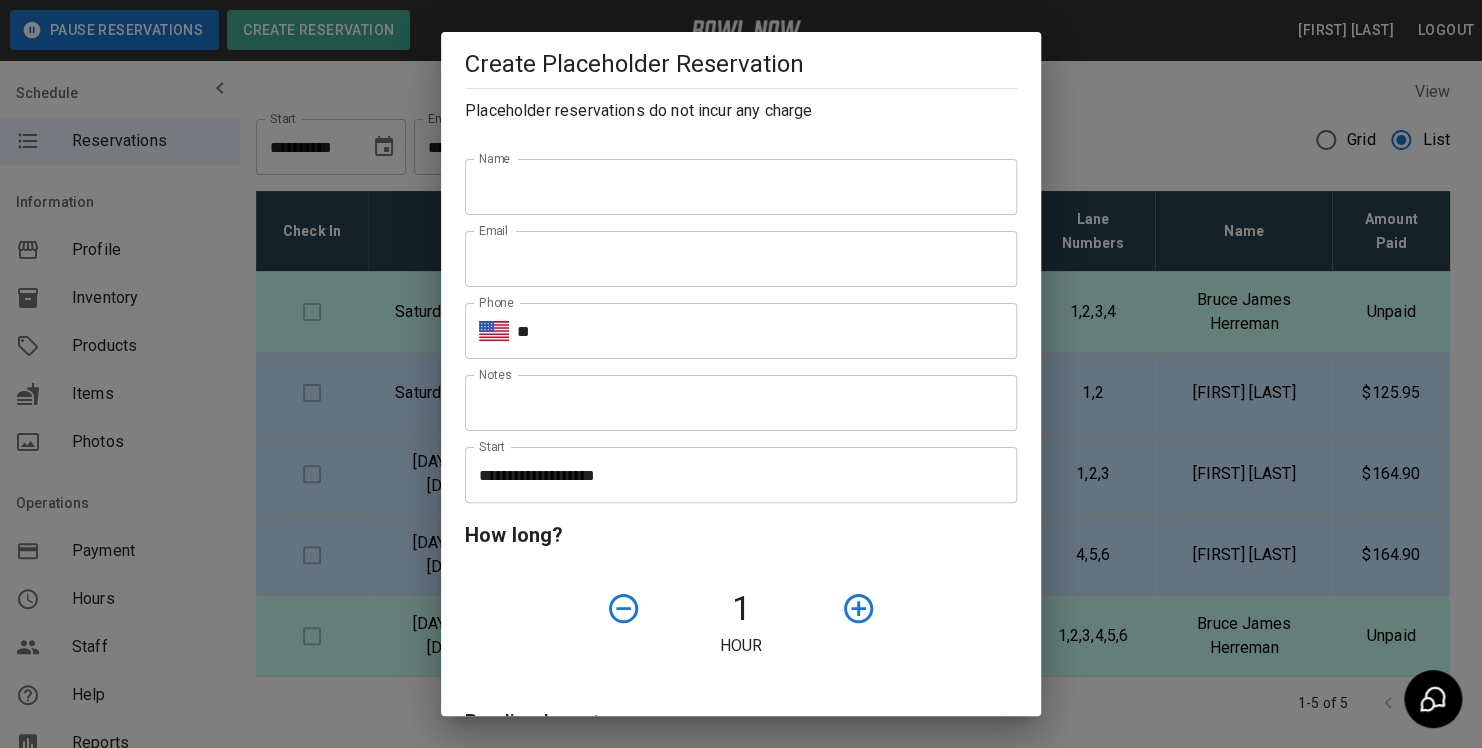 click on "**********" at bounding box center (741, 374) 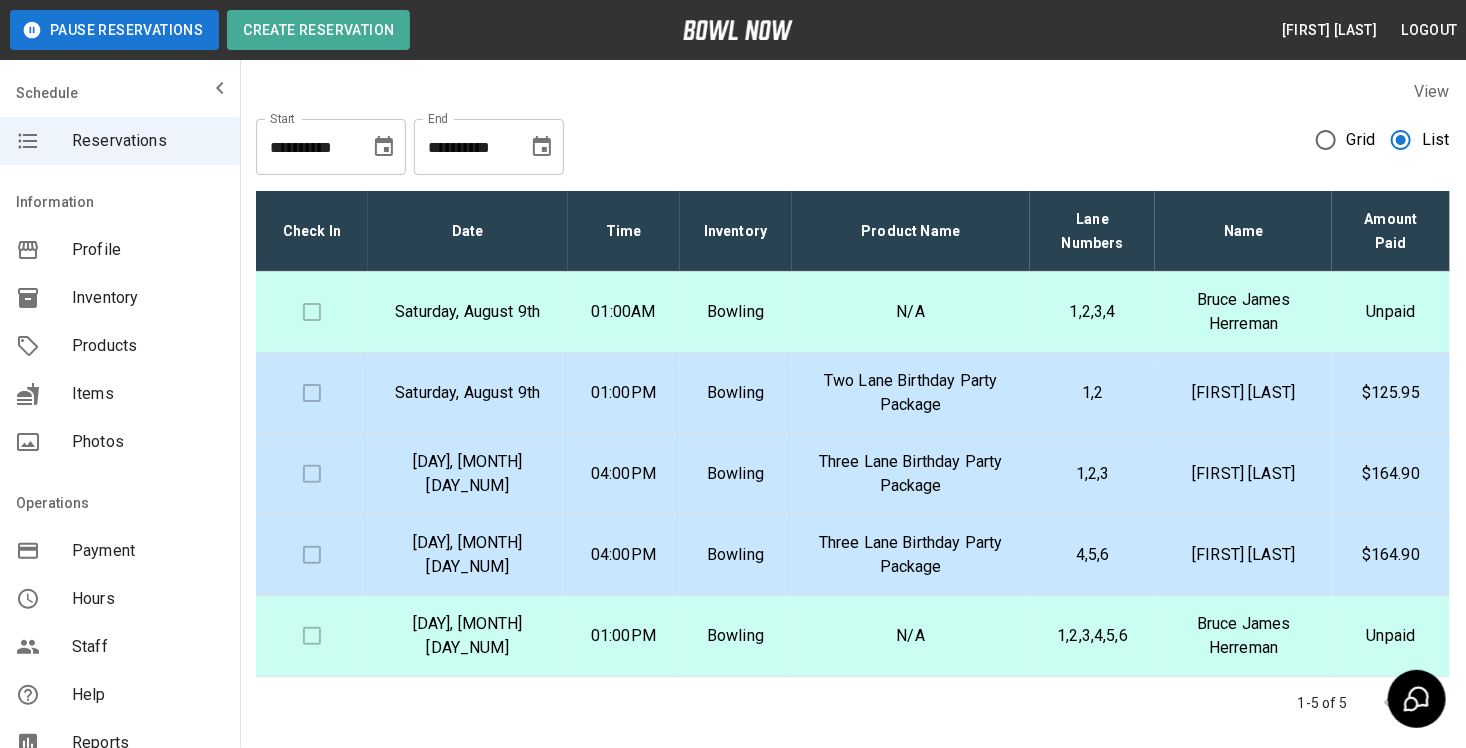 click on "Three Lane Birthday Party Package" at bounding box center [911, 555] 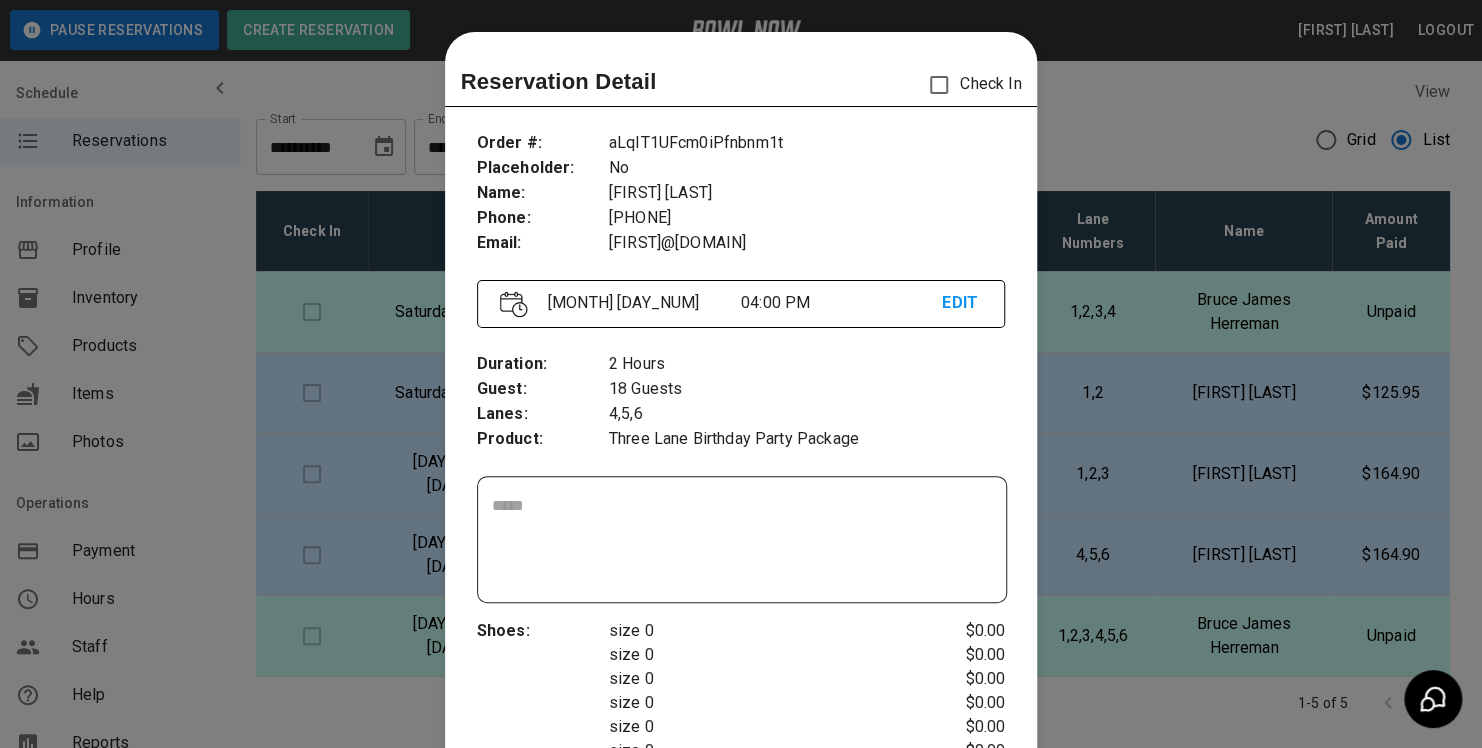 scroll, scrollTop: 32, scrollLeft: 0, axis: vertical 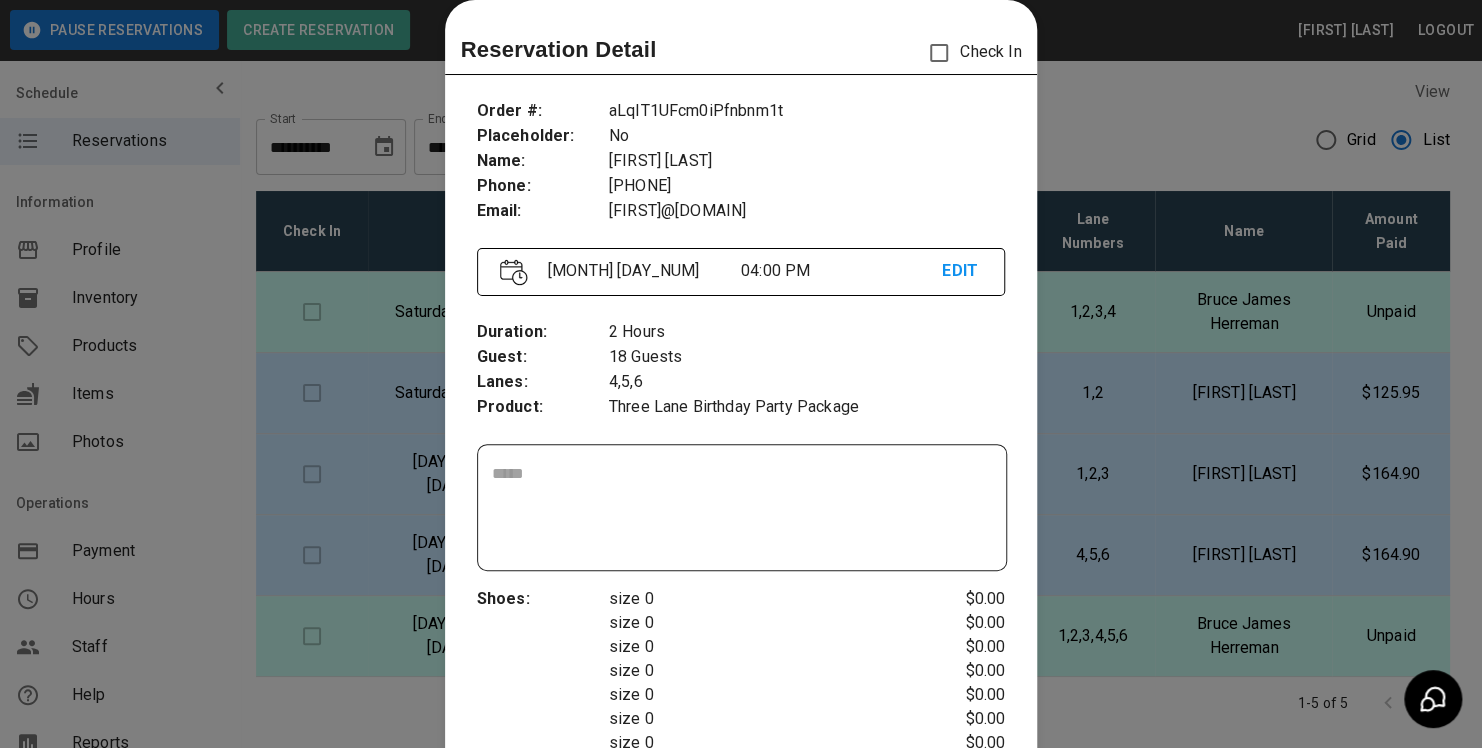 click at bounding box center [741, 374] 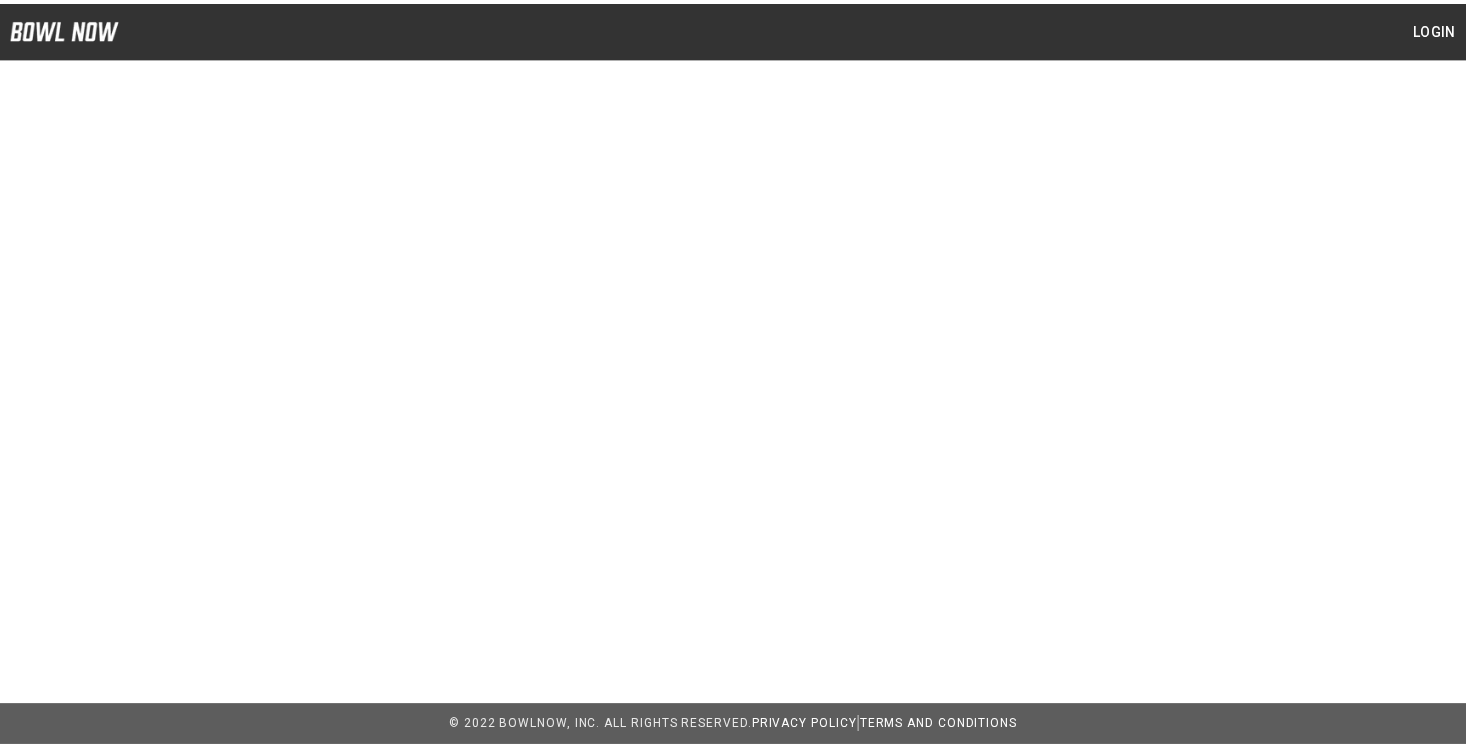 scroll, scrollTop: 0, scrollLeft: 0, axis: both 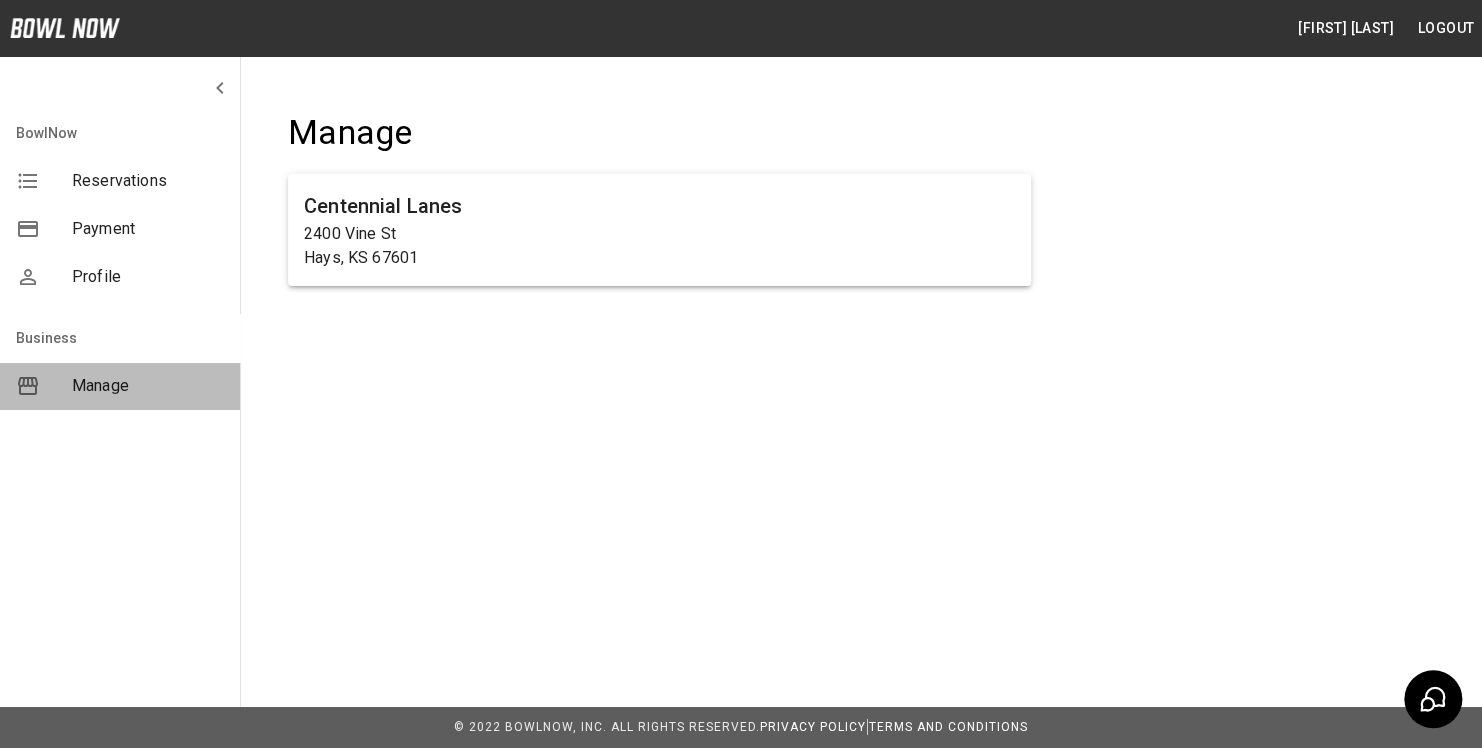 click on "Manage" at bounding box center (148, 386) 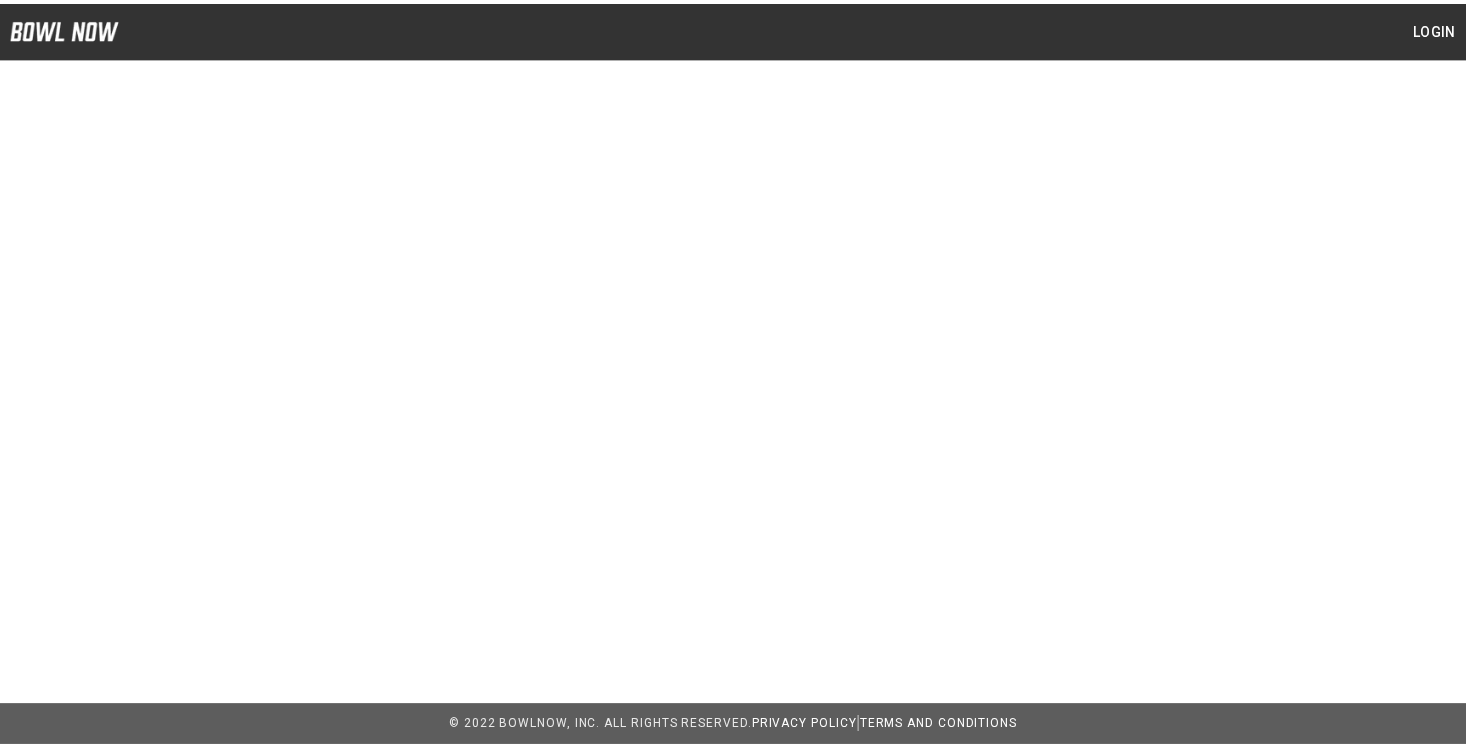 scroll, scrollTop: 0, scrollLeft: 0, axis: both 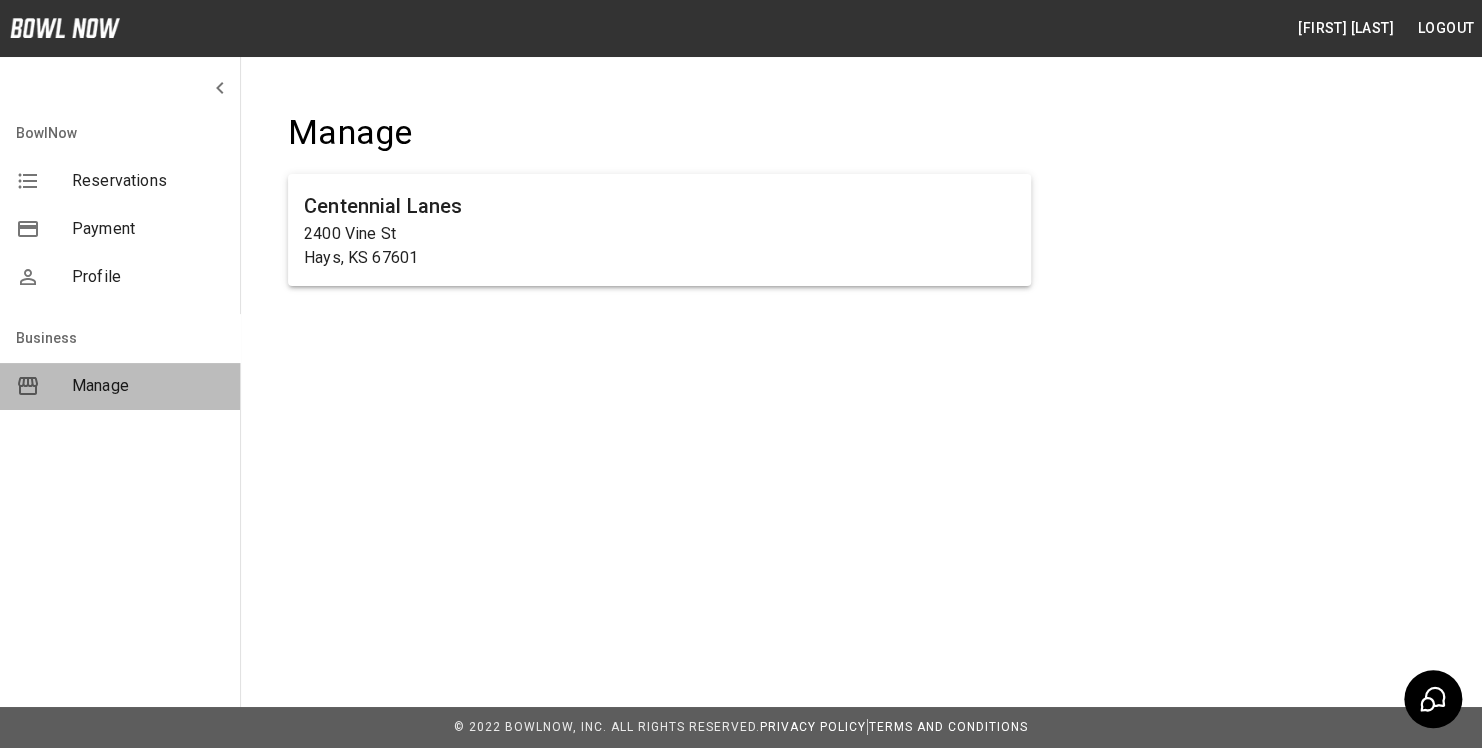 click on "Manage" at bounding box center [148, 386] 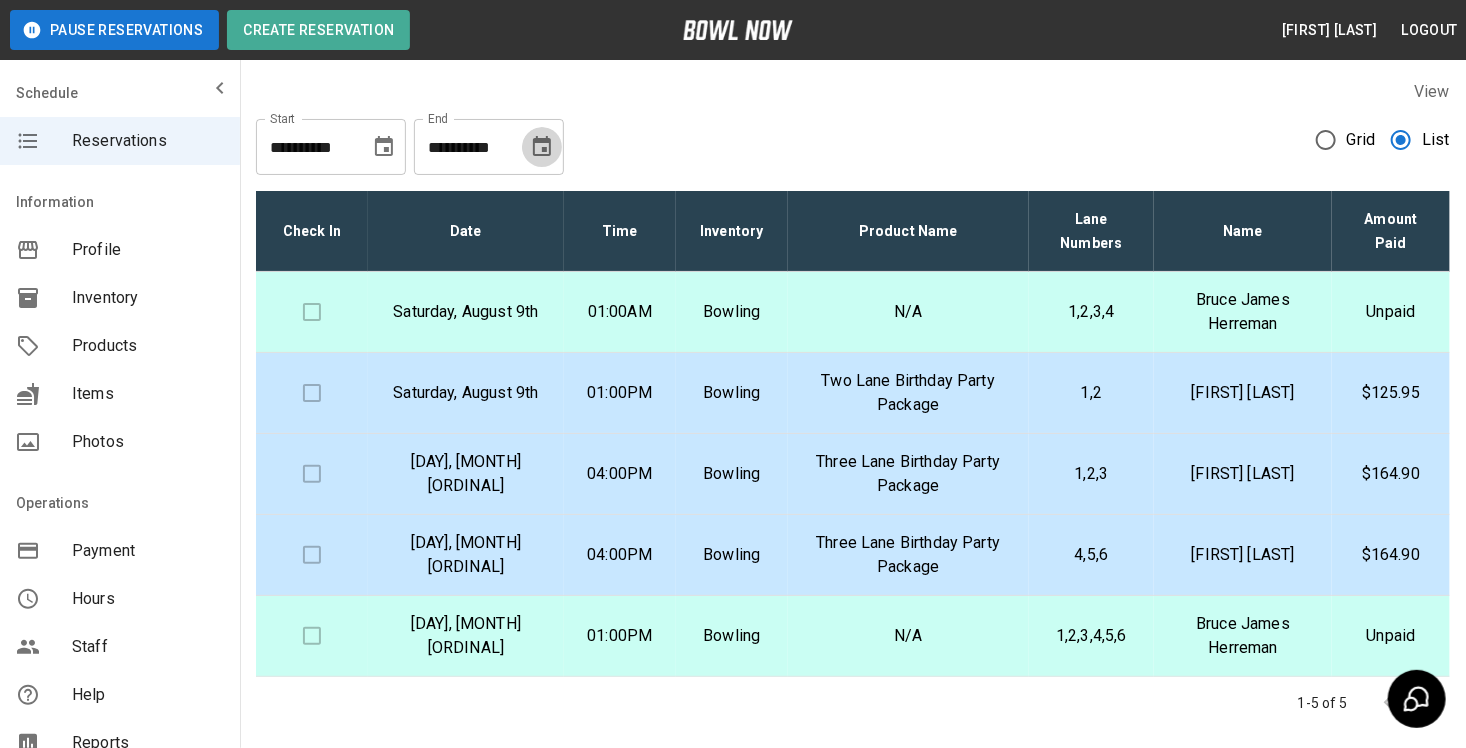 click 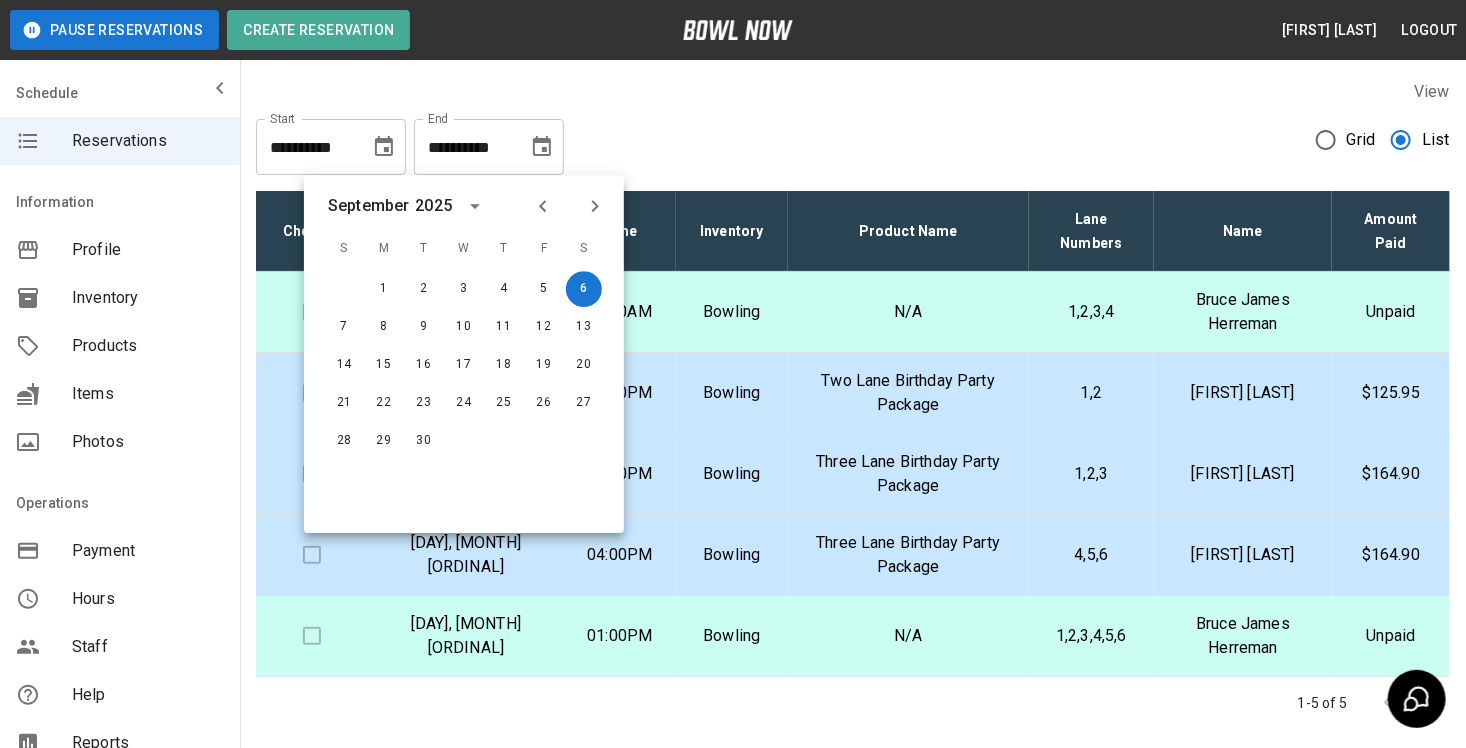 click 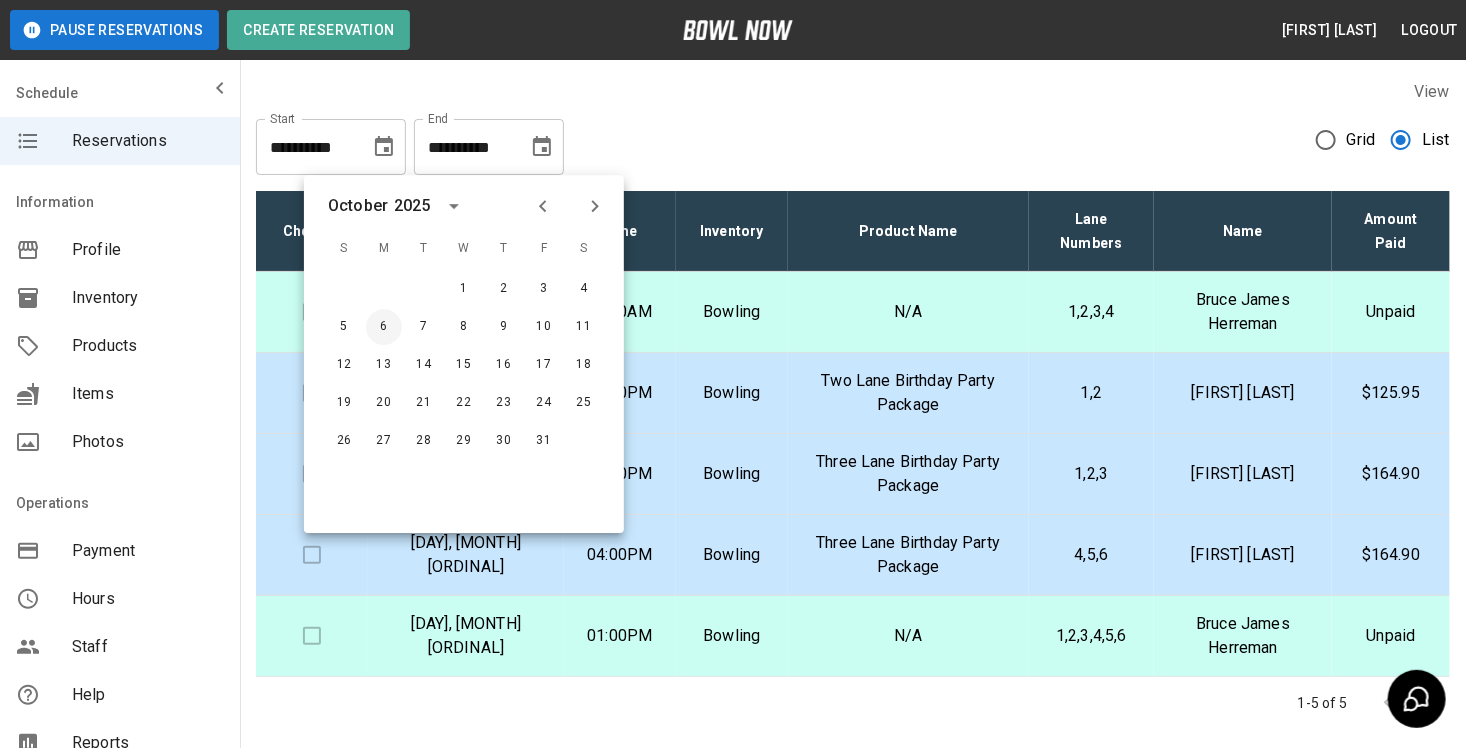 click on "6" at bounding box center (384, 327) 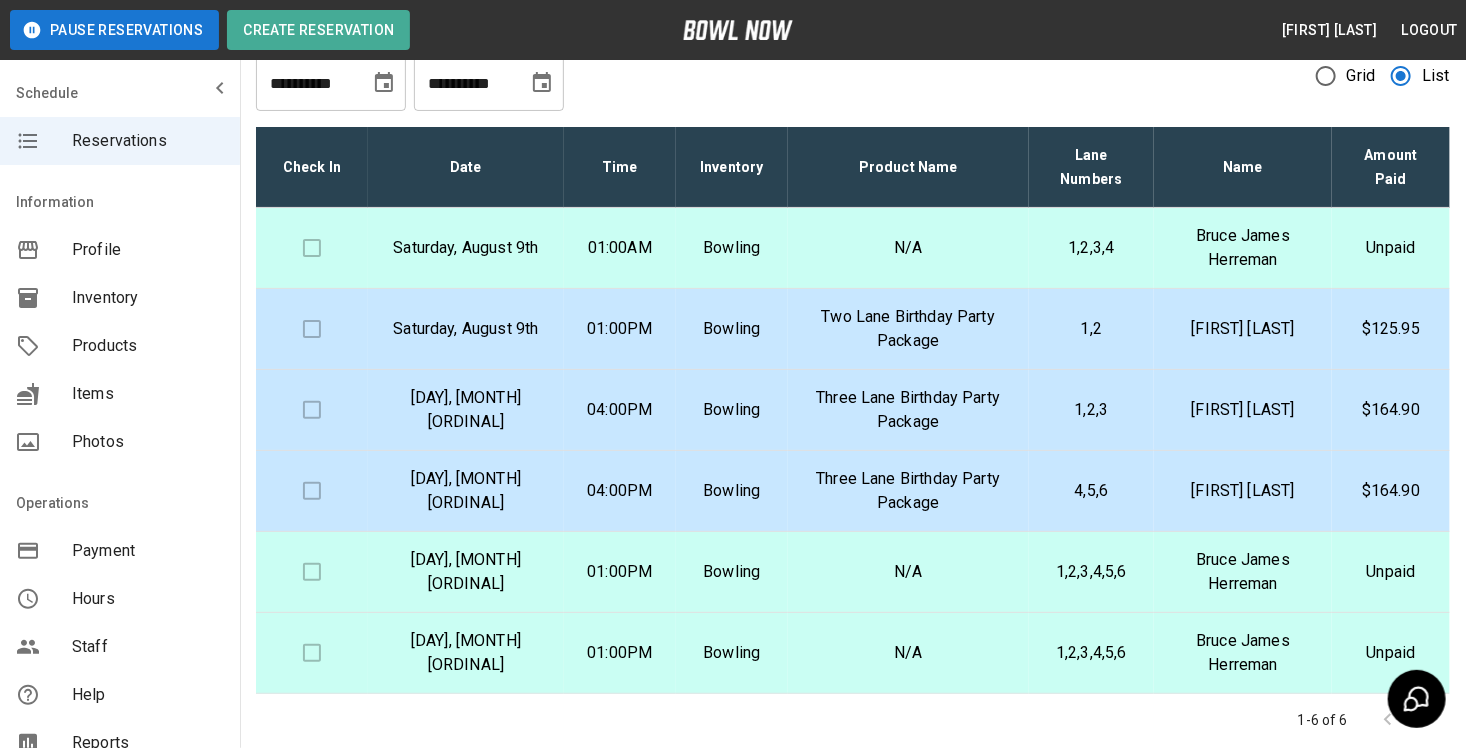 scroll, scrollTop: 0, scrollLeft: 0, axis: both 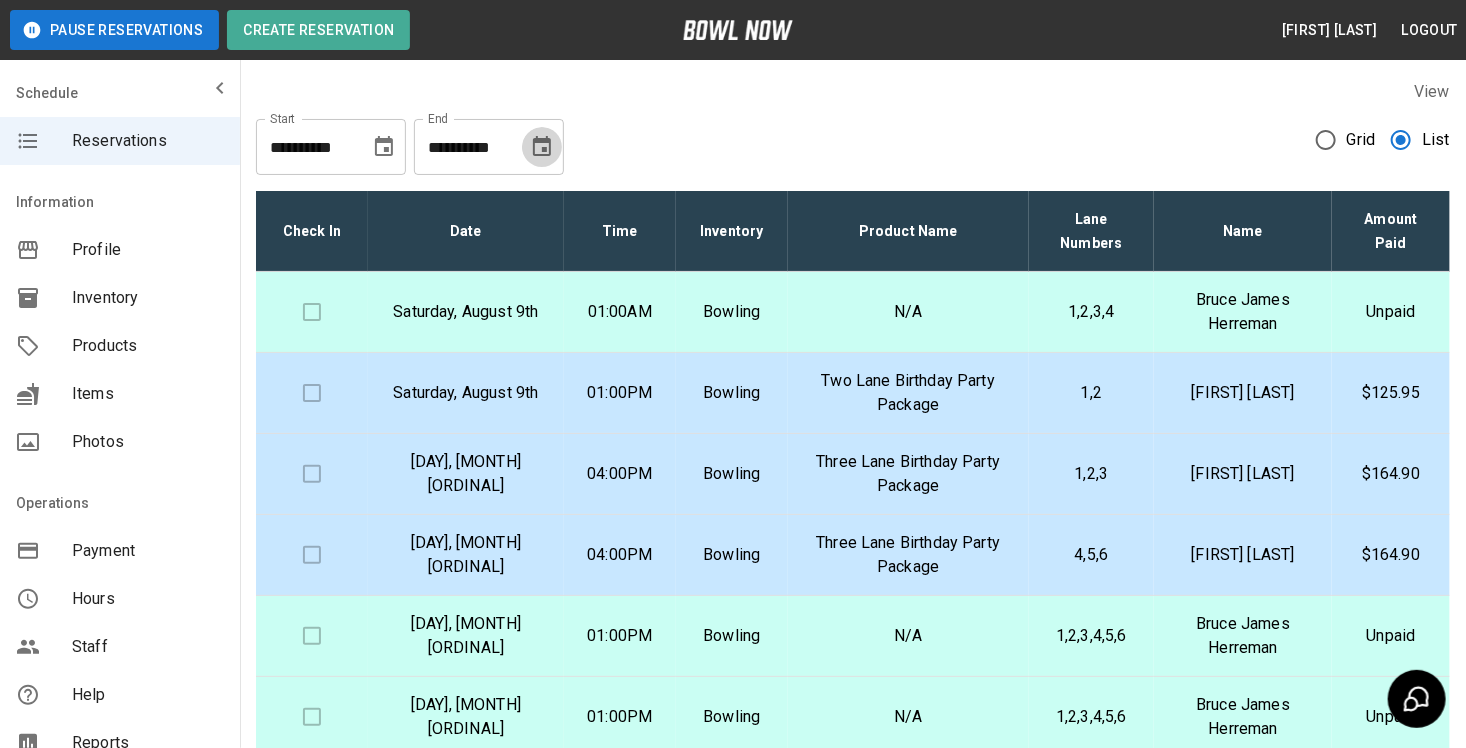 click 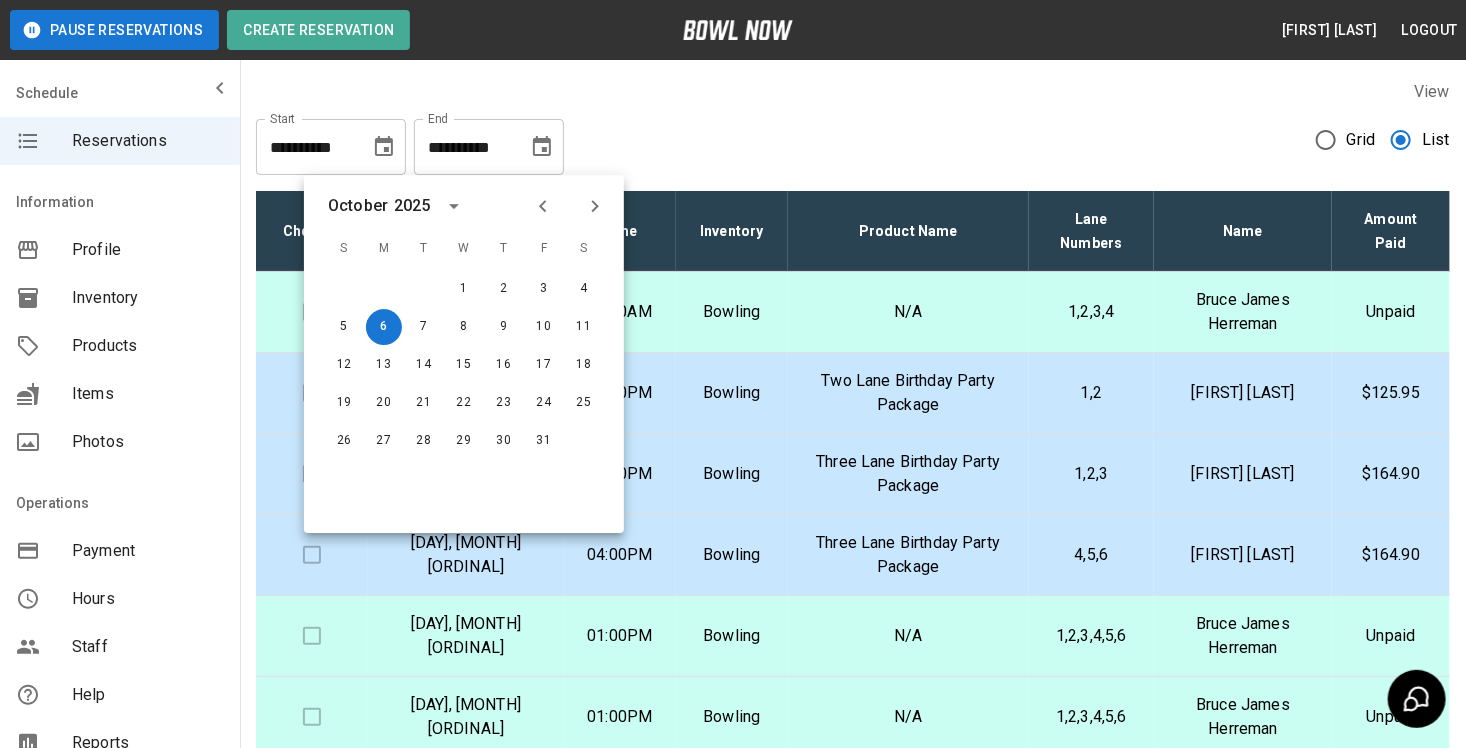 click 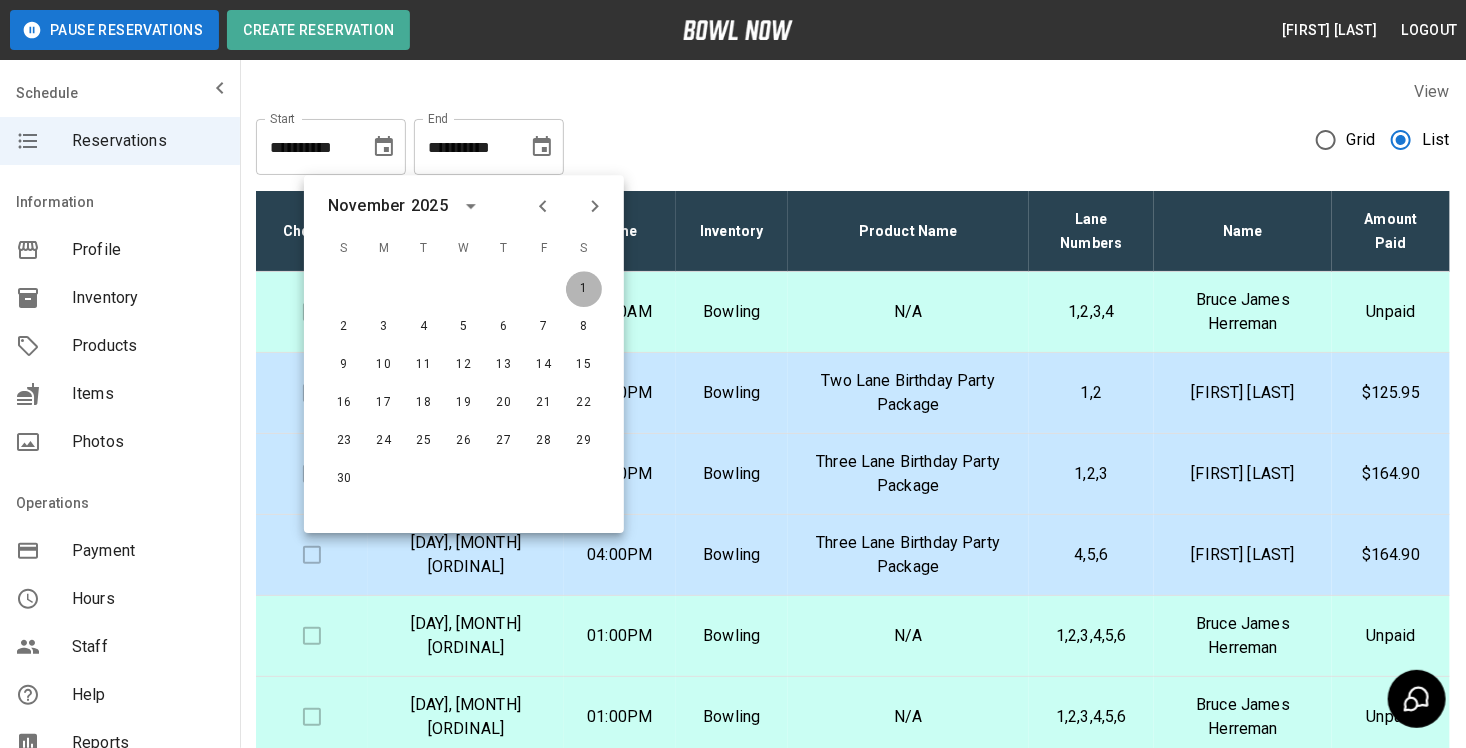click on "1" at bounding box center (584, 289) 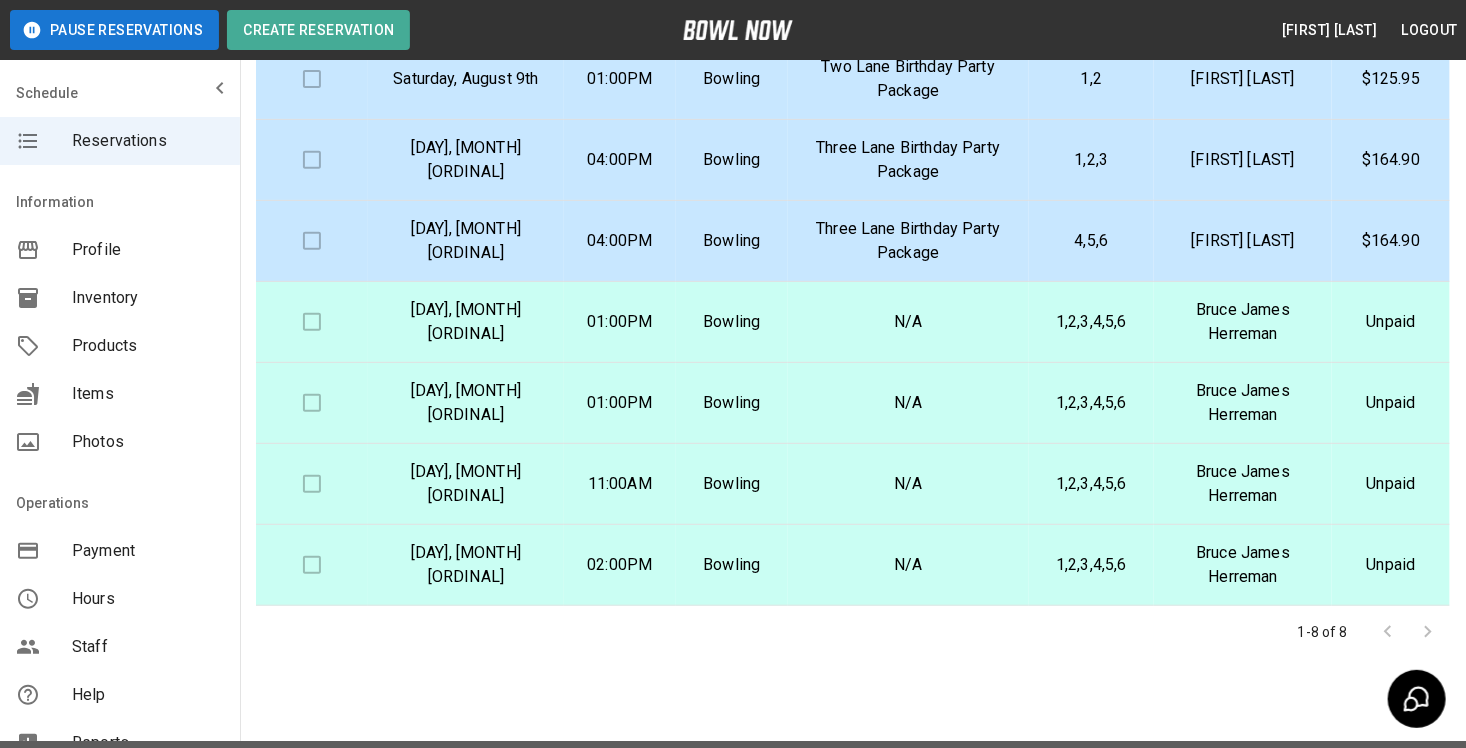 scroll, scrollTop: 326, scrollLeft: 0, axis: vertical 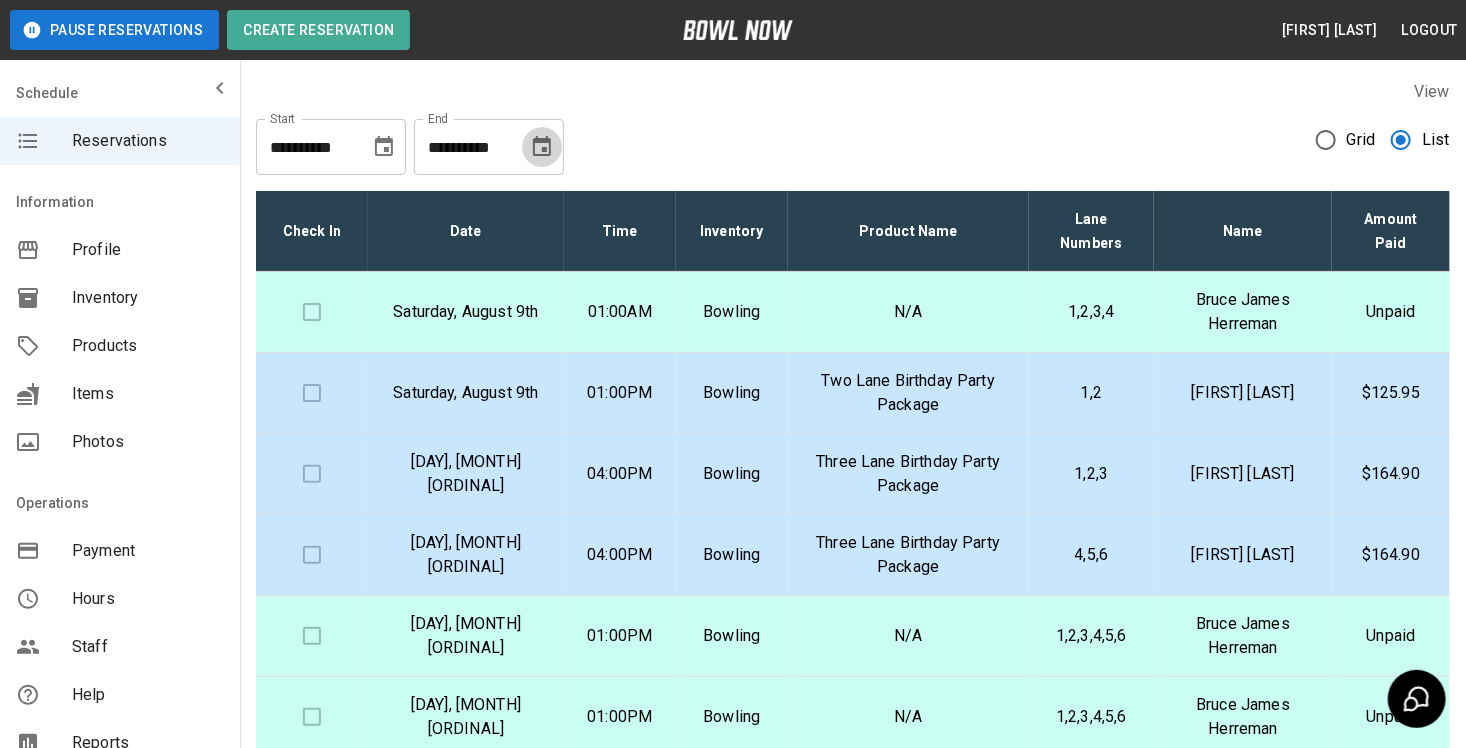 click 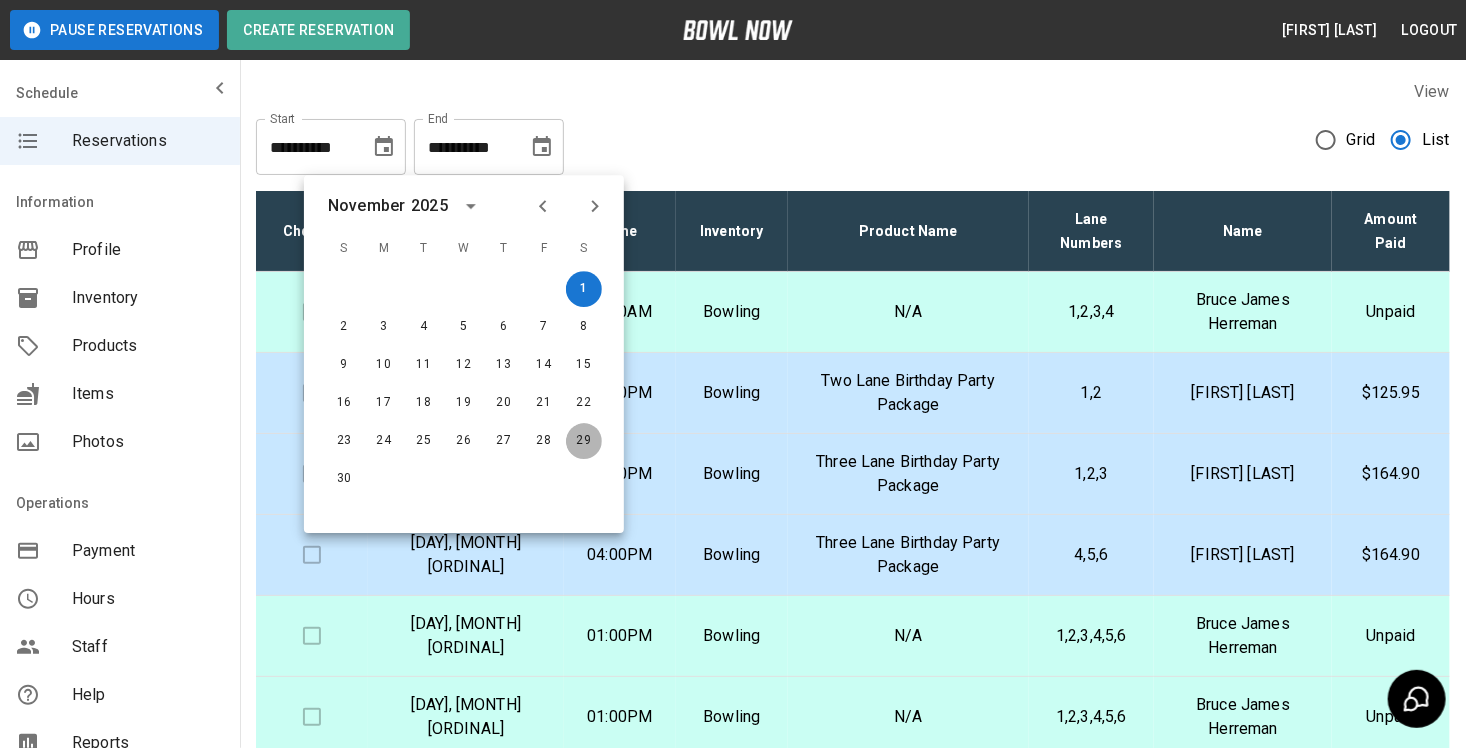 click on "29" at bounding box center [584, 441] 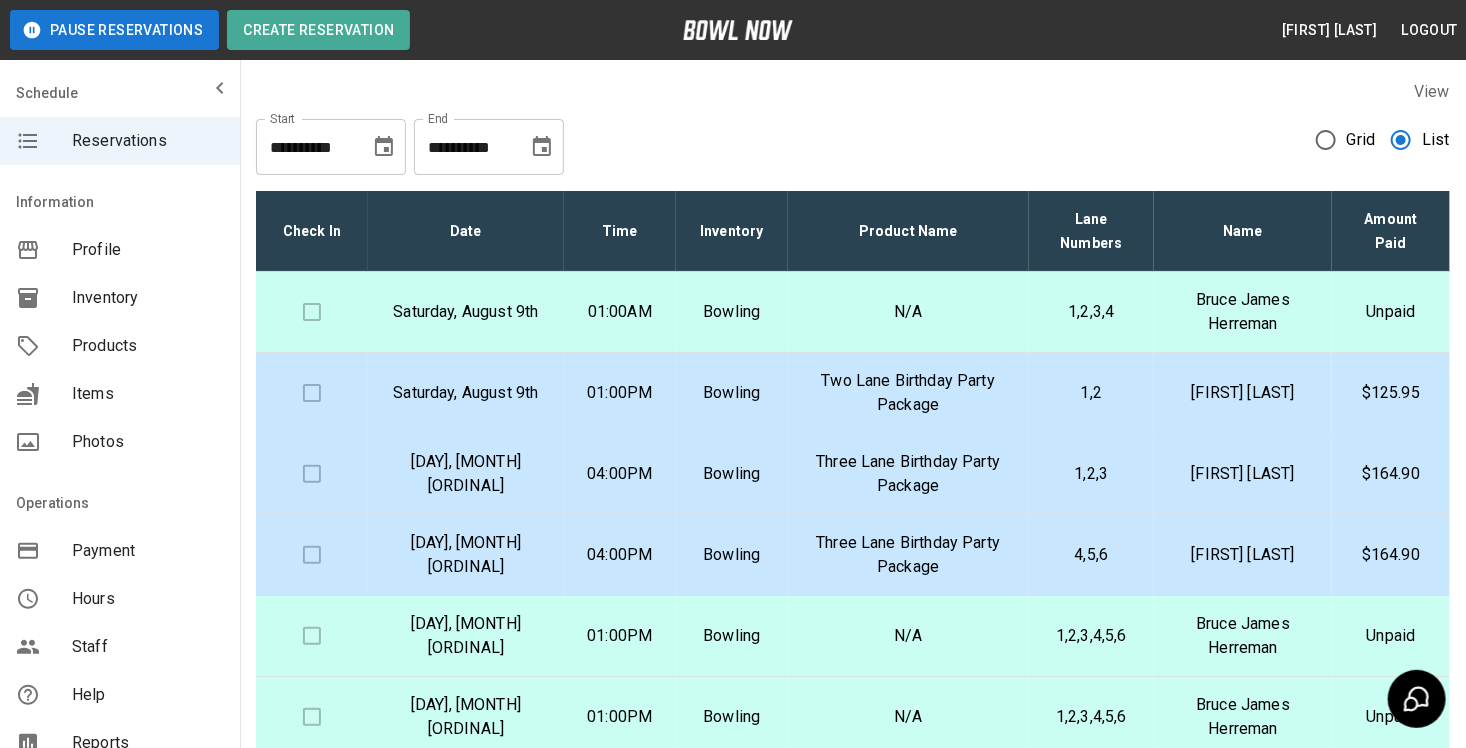 click on "**********" at bounding box center [489, 147] 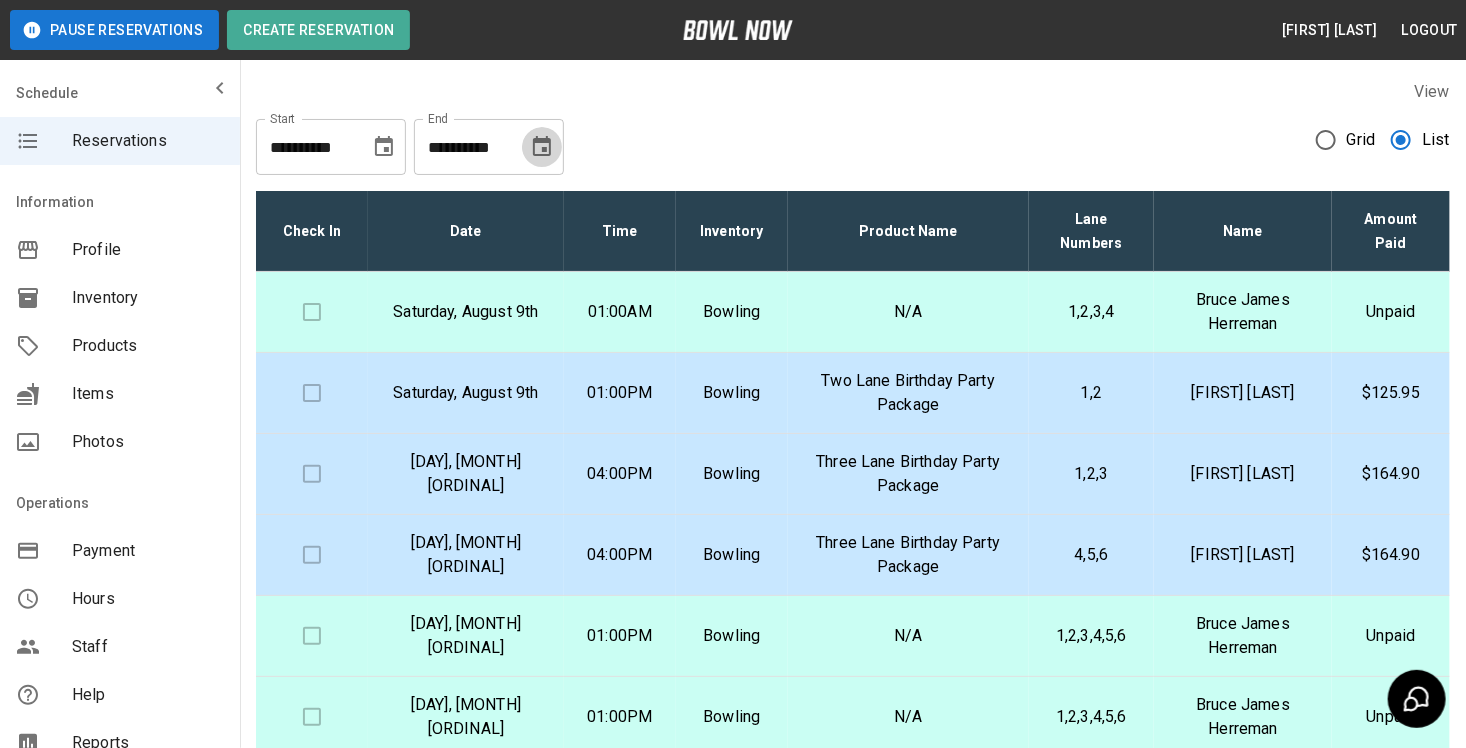 click 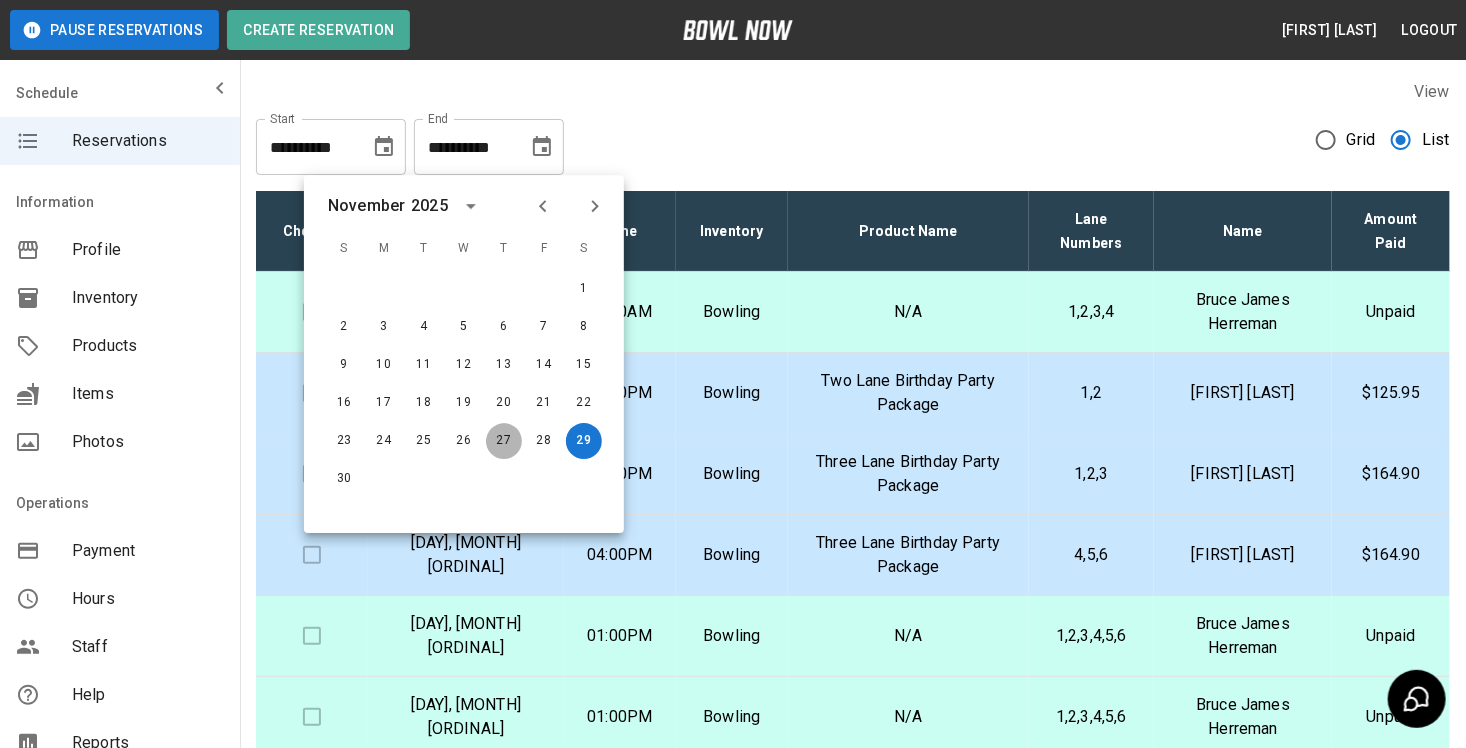 click on "27" at bounding box center (504, 441) 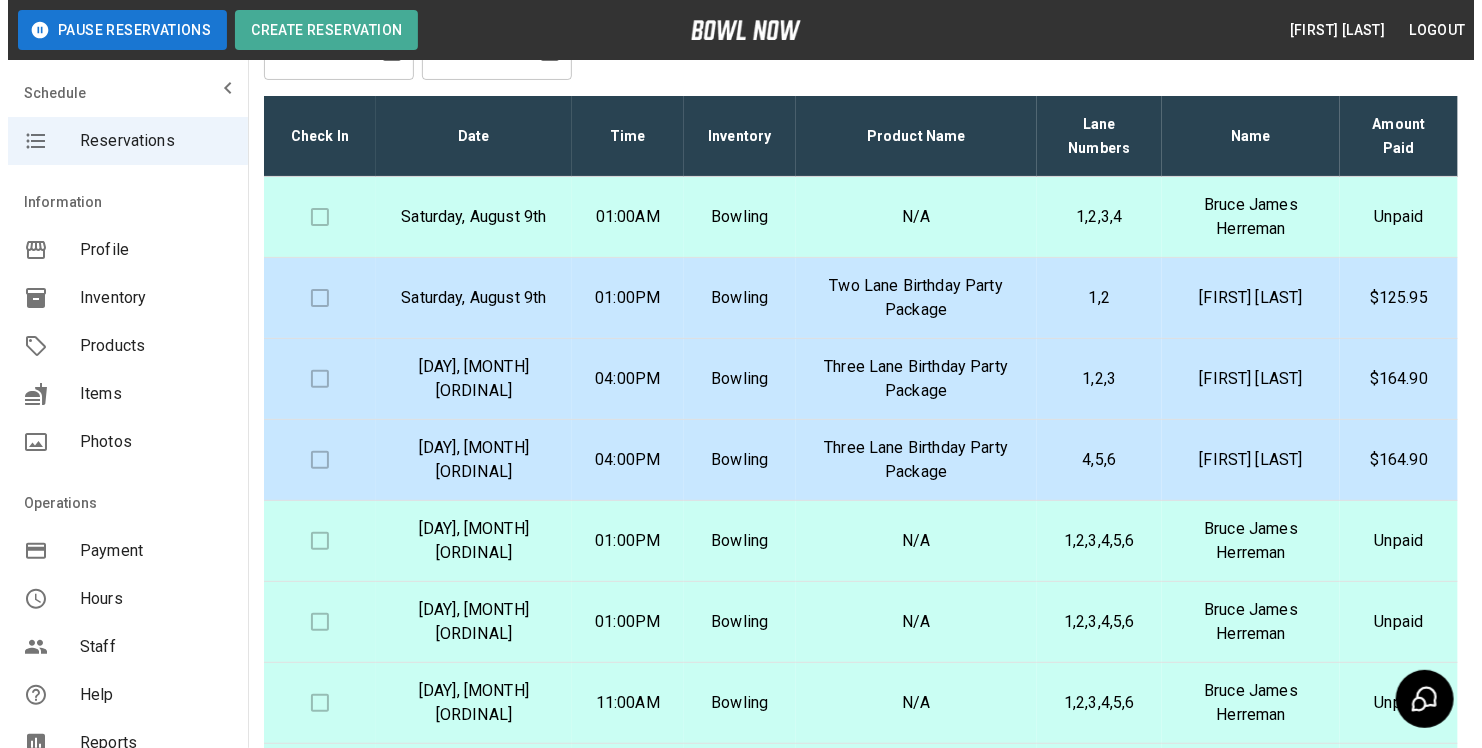 scroll, scrollTop: 91, scrollLeft: 0, axis: vertical 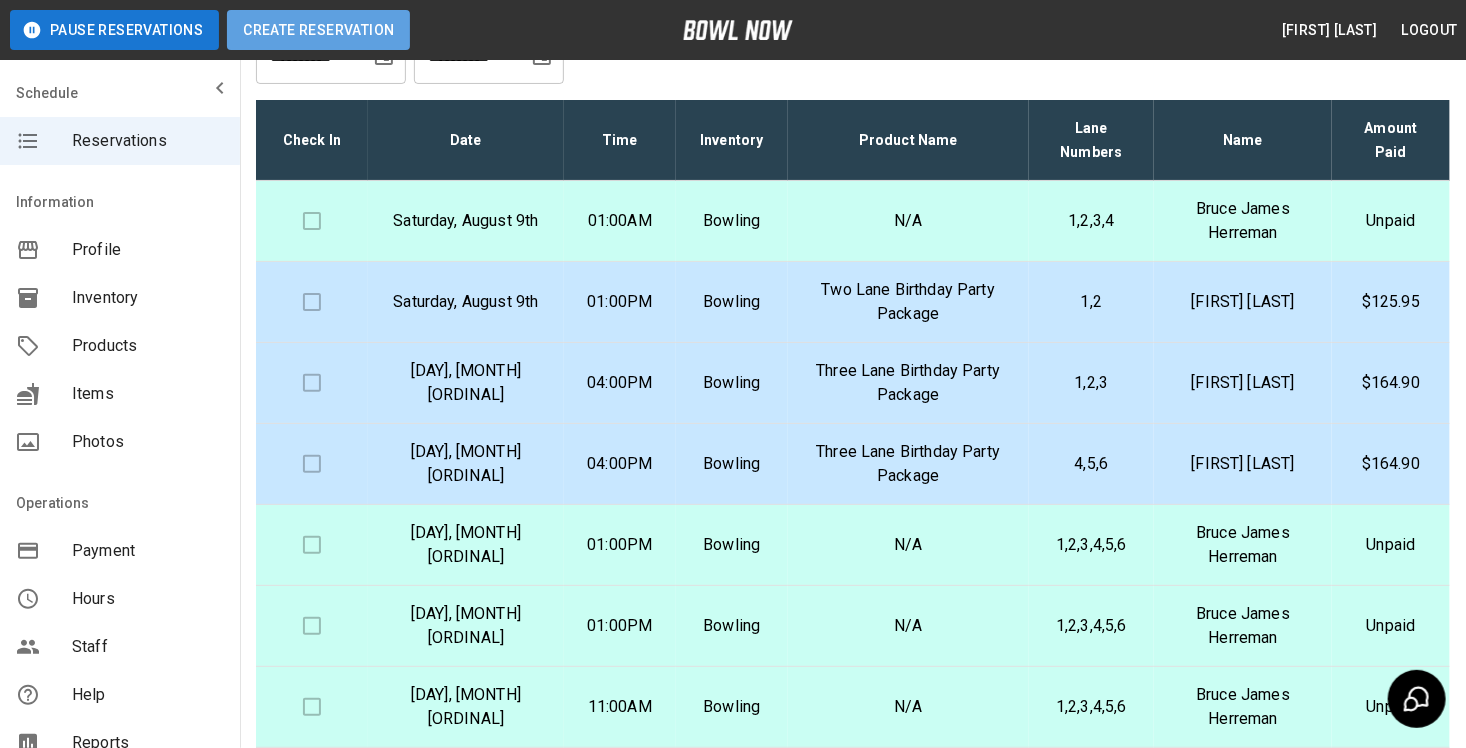 click on "Create Reservation" at bounding box center (318, 30) 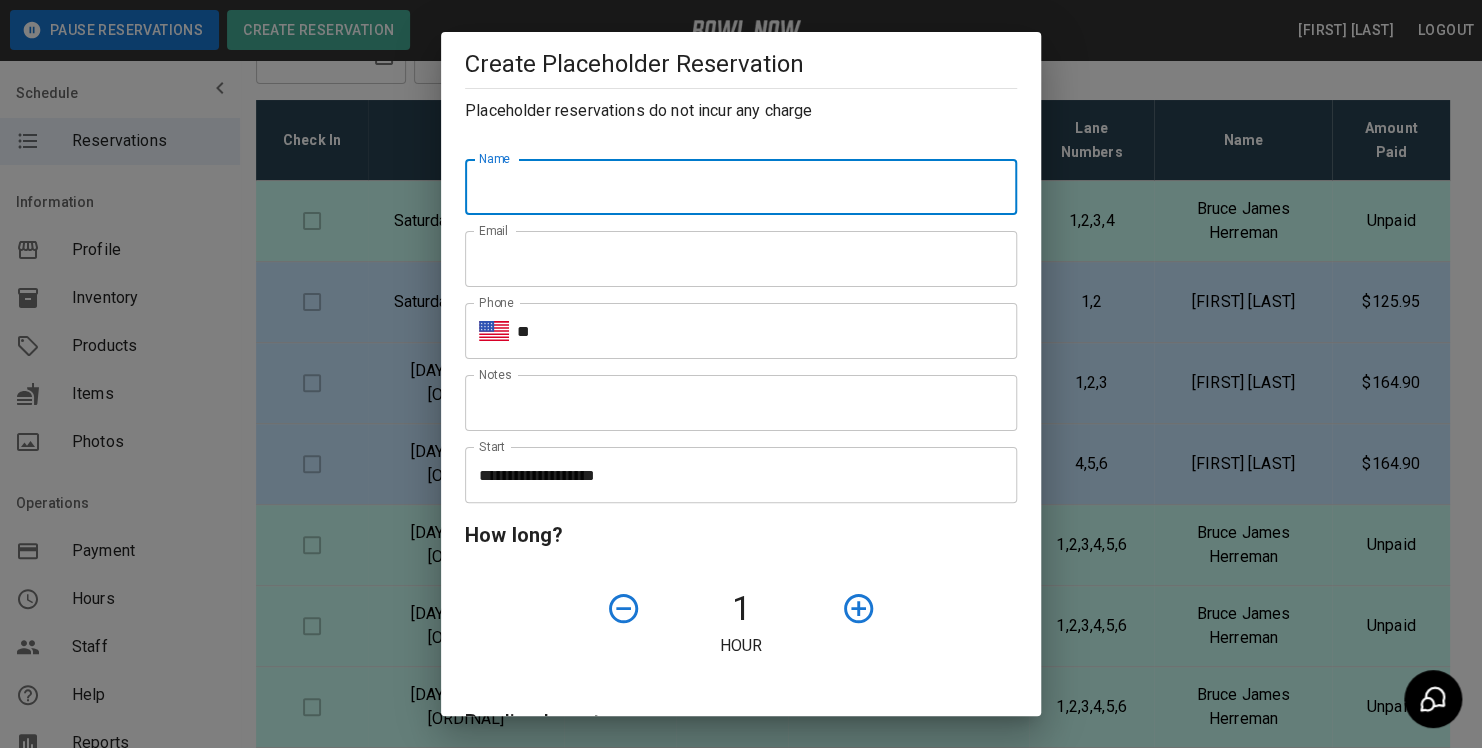 click on "Name" at bounding box center [741, 187] 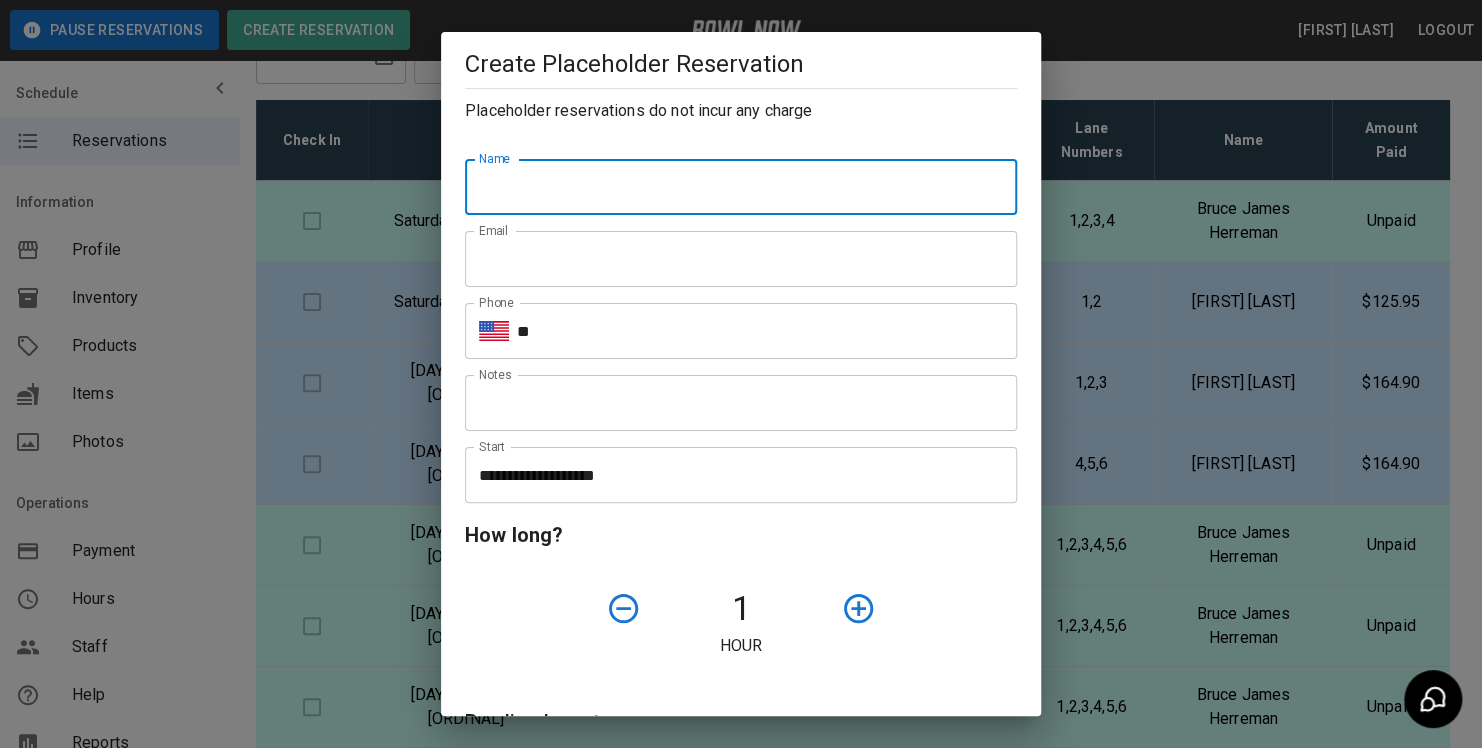 type on "**********" 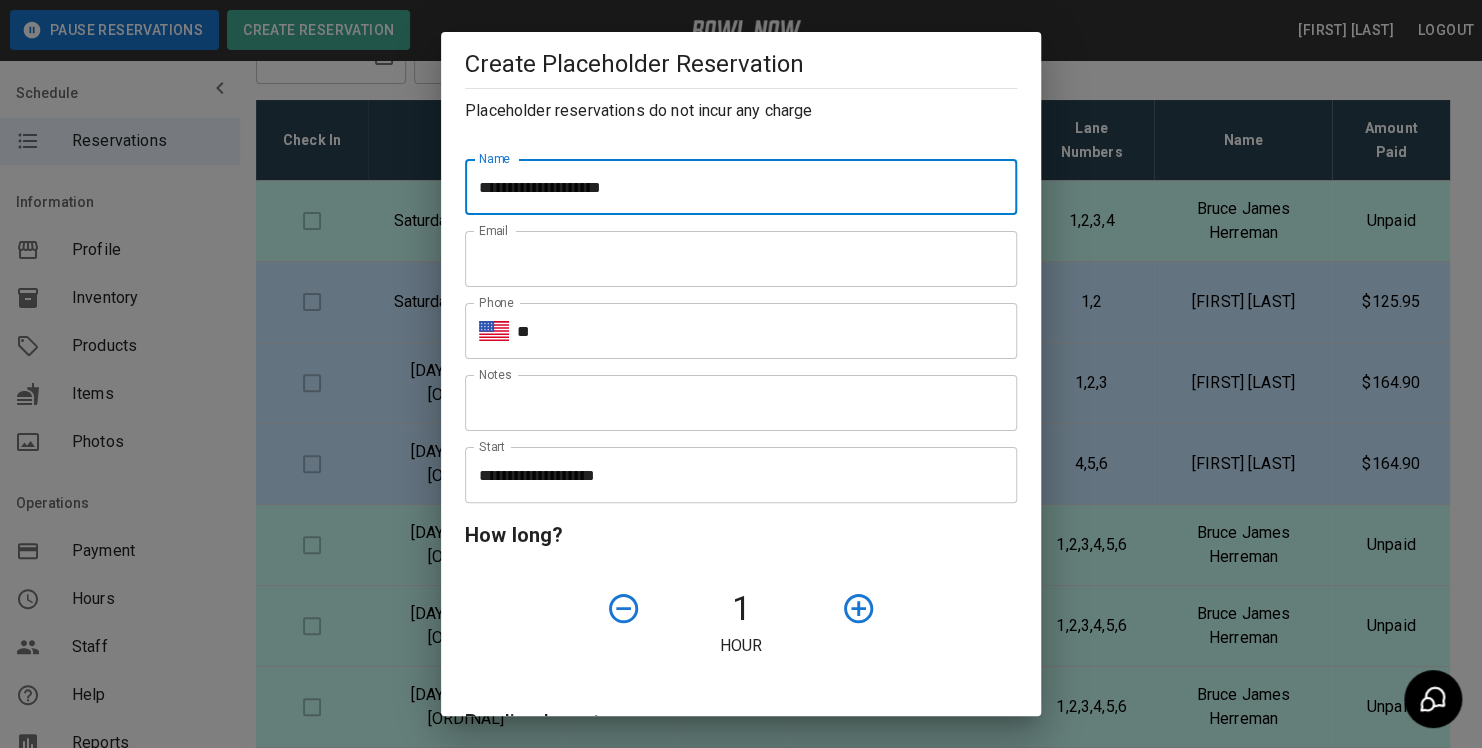 type on "**********" 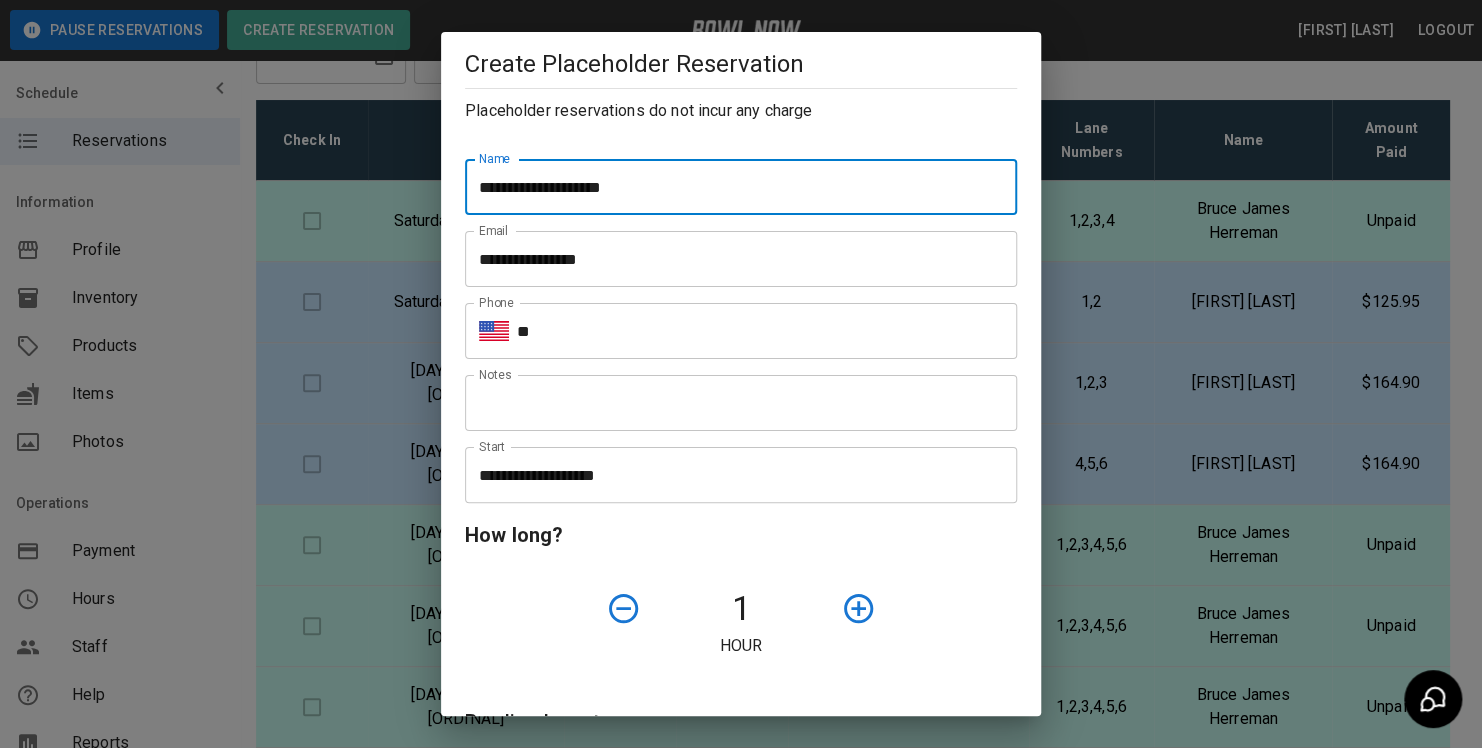 click on "**" at bounding box center [767, 331] 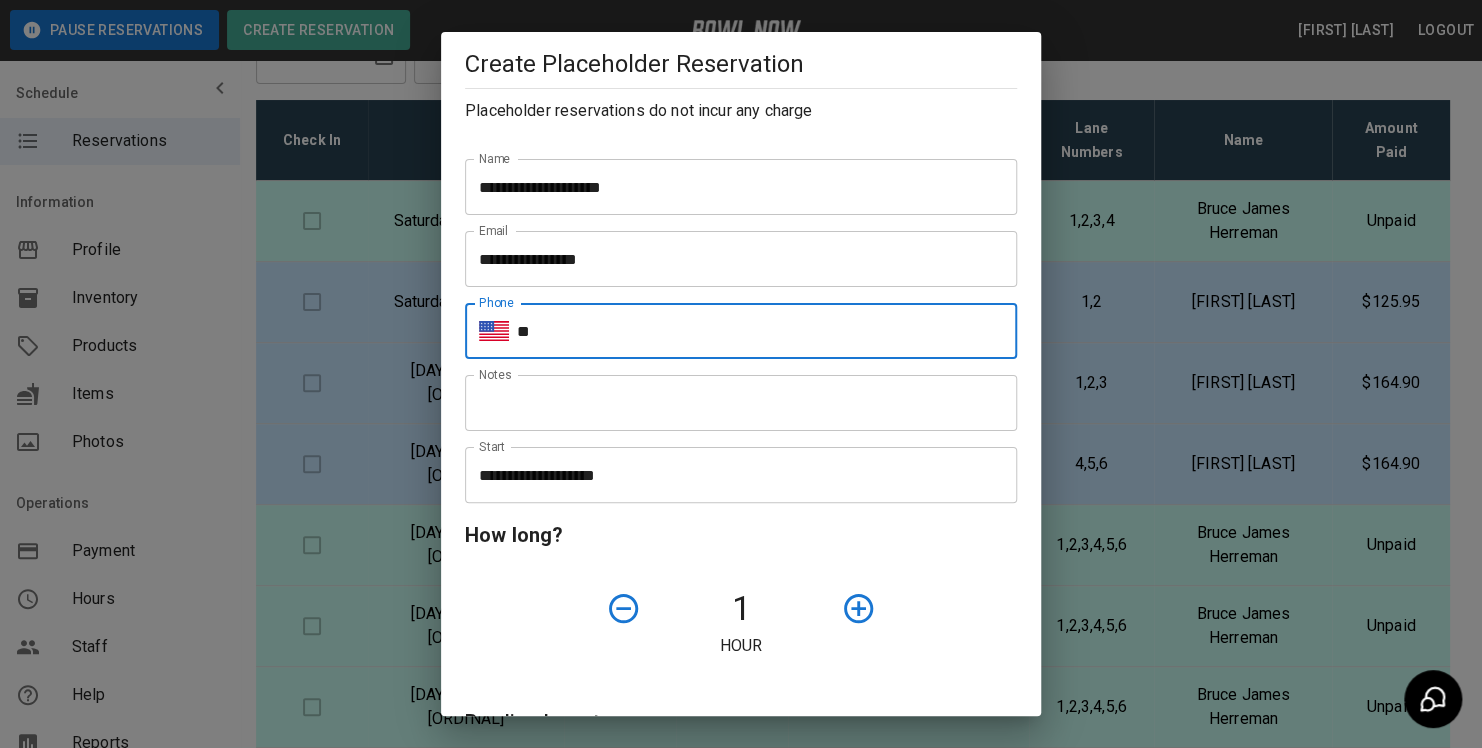 type on "**********" 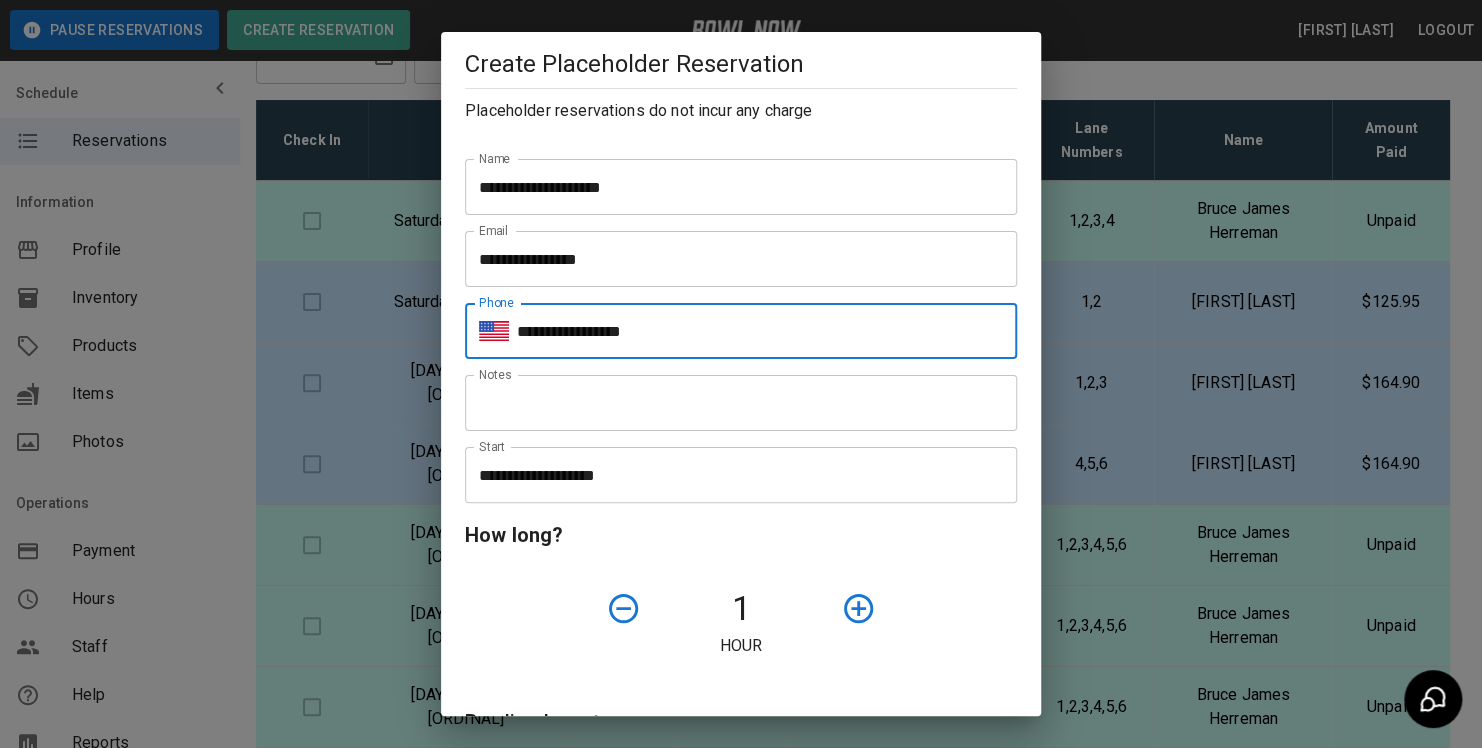 click 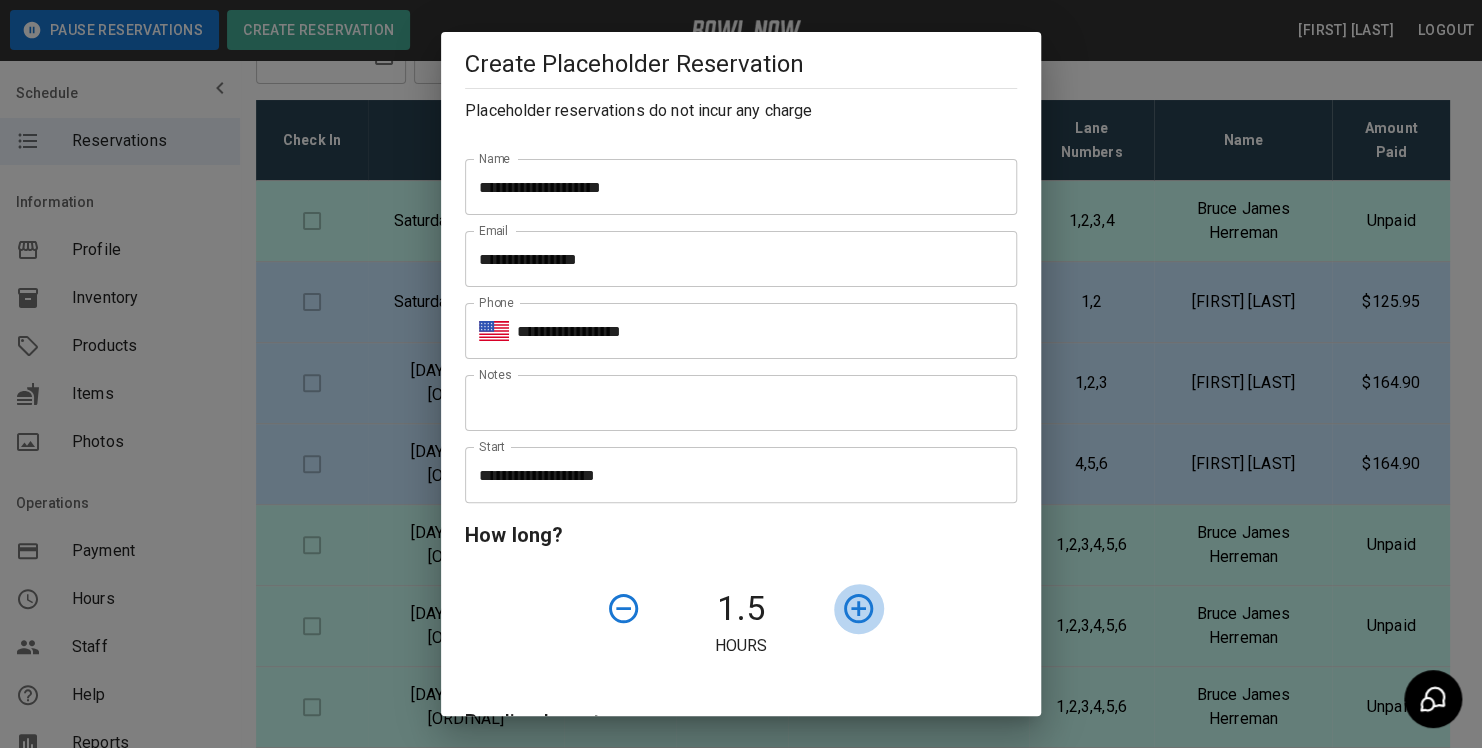 click 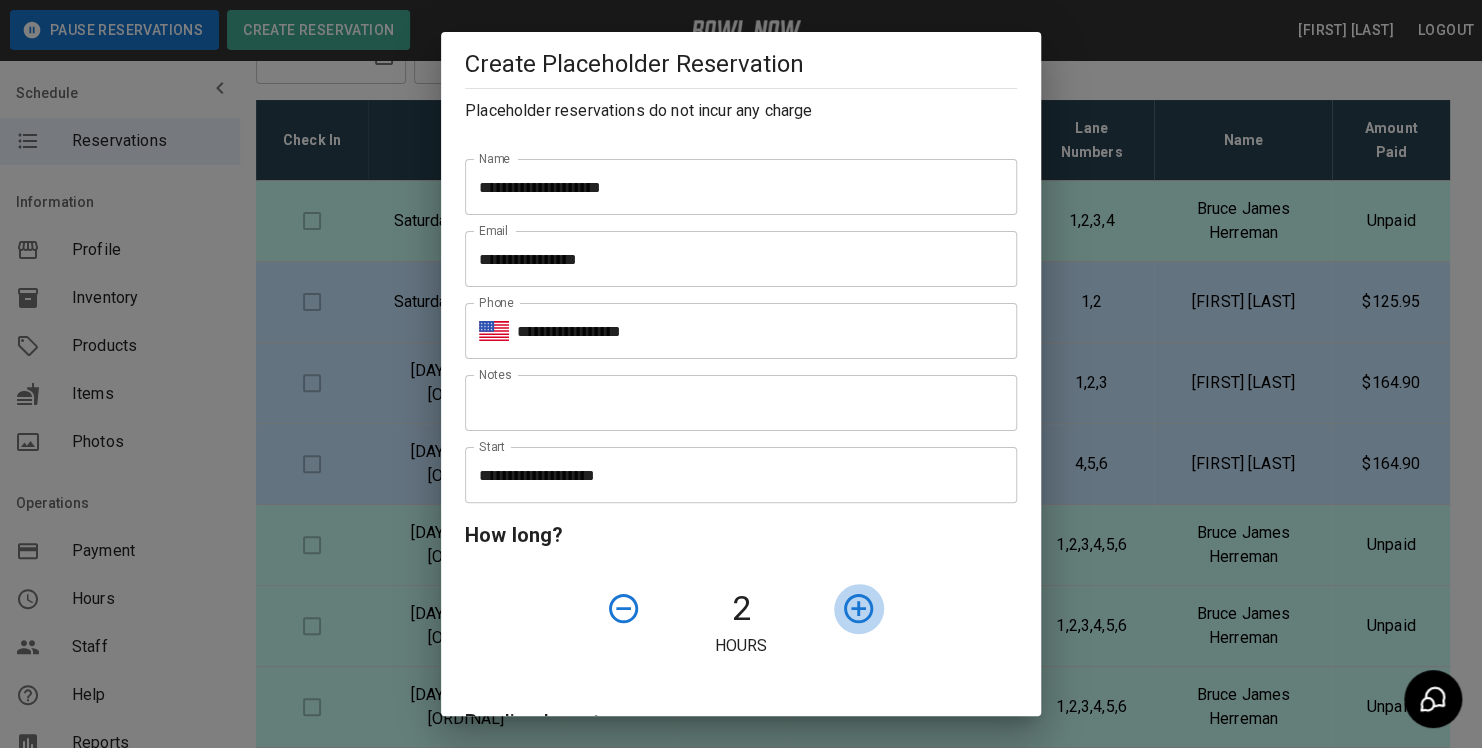 click 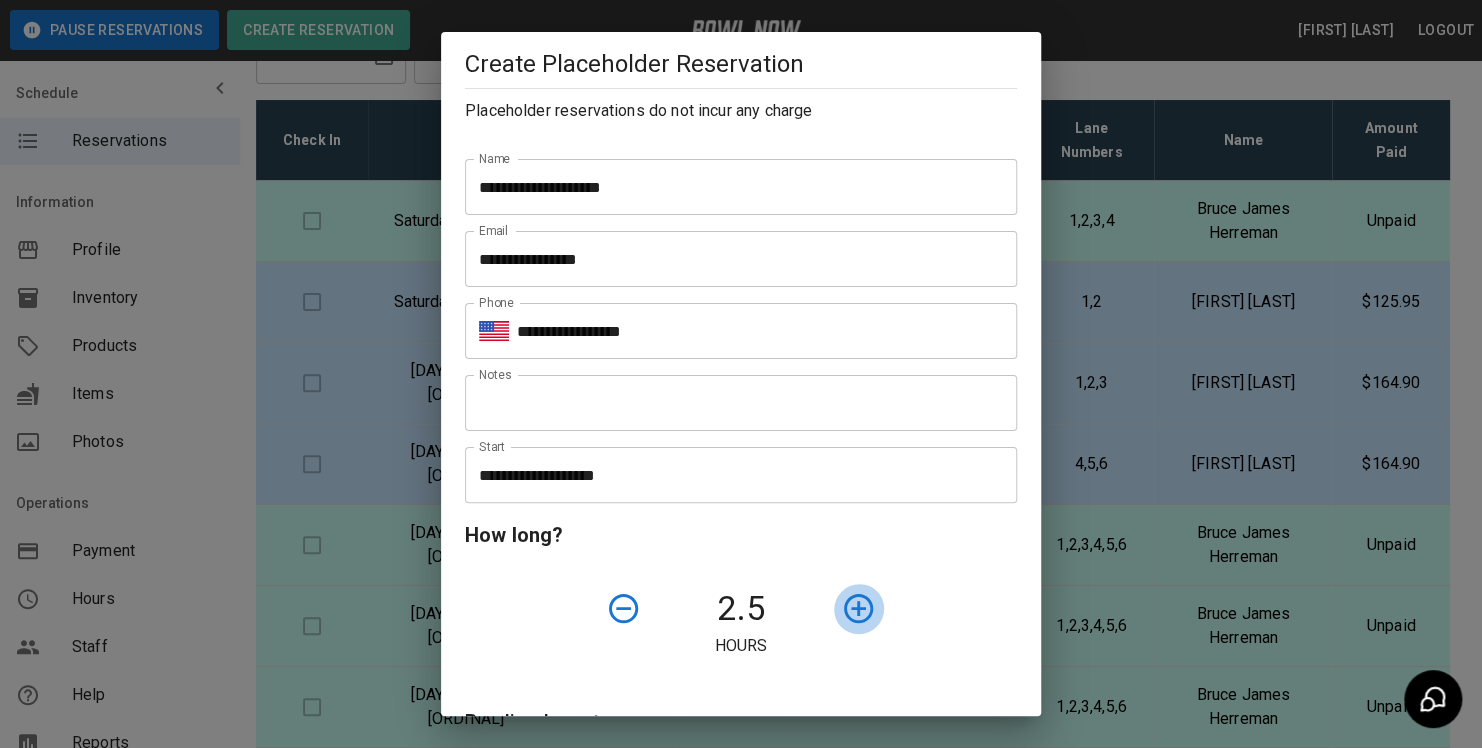 click 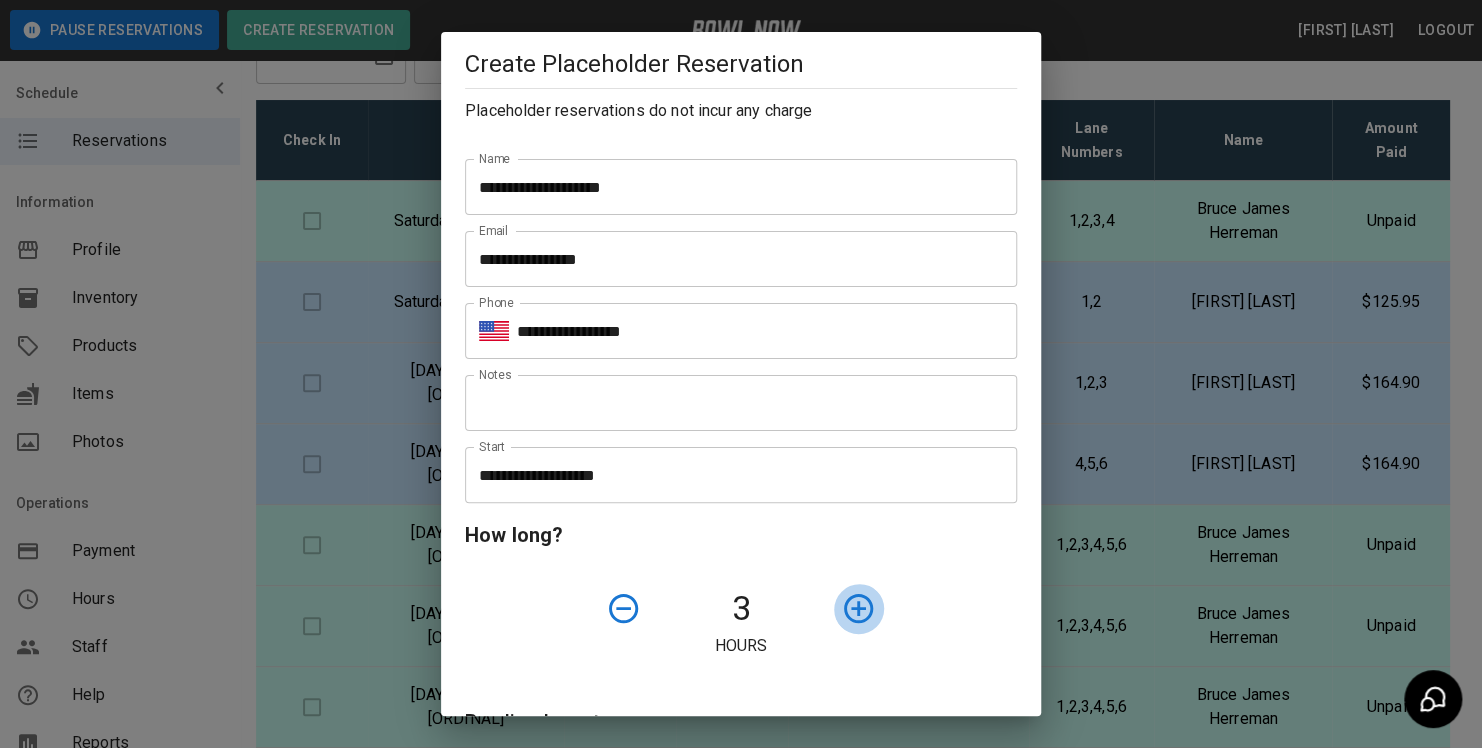 click 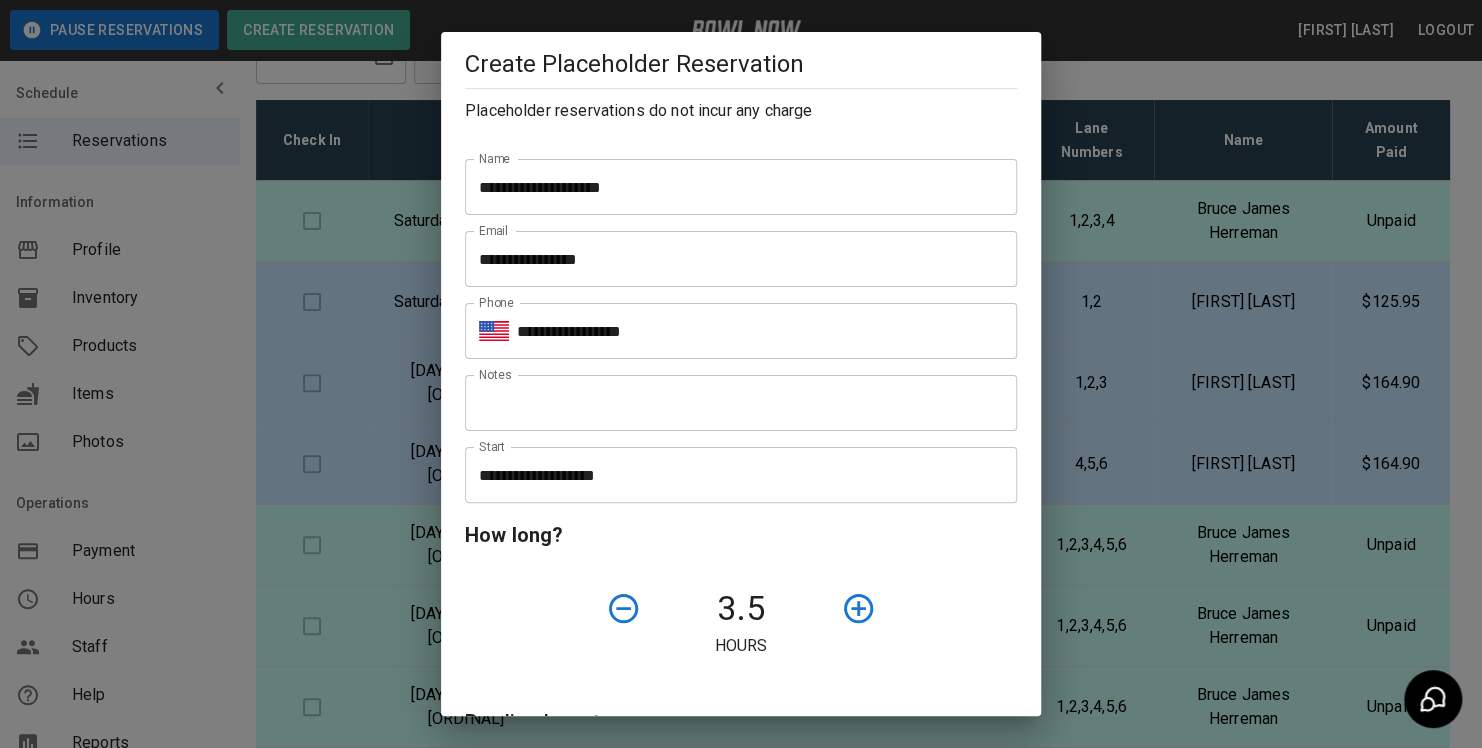 click 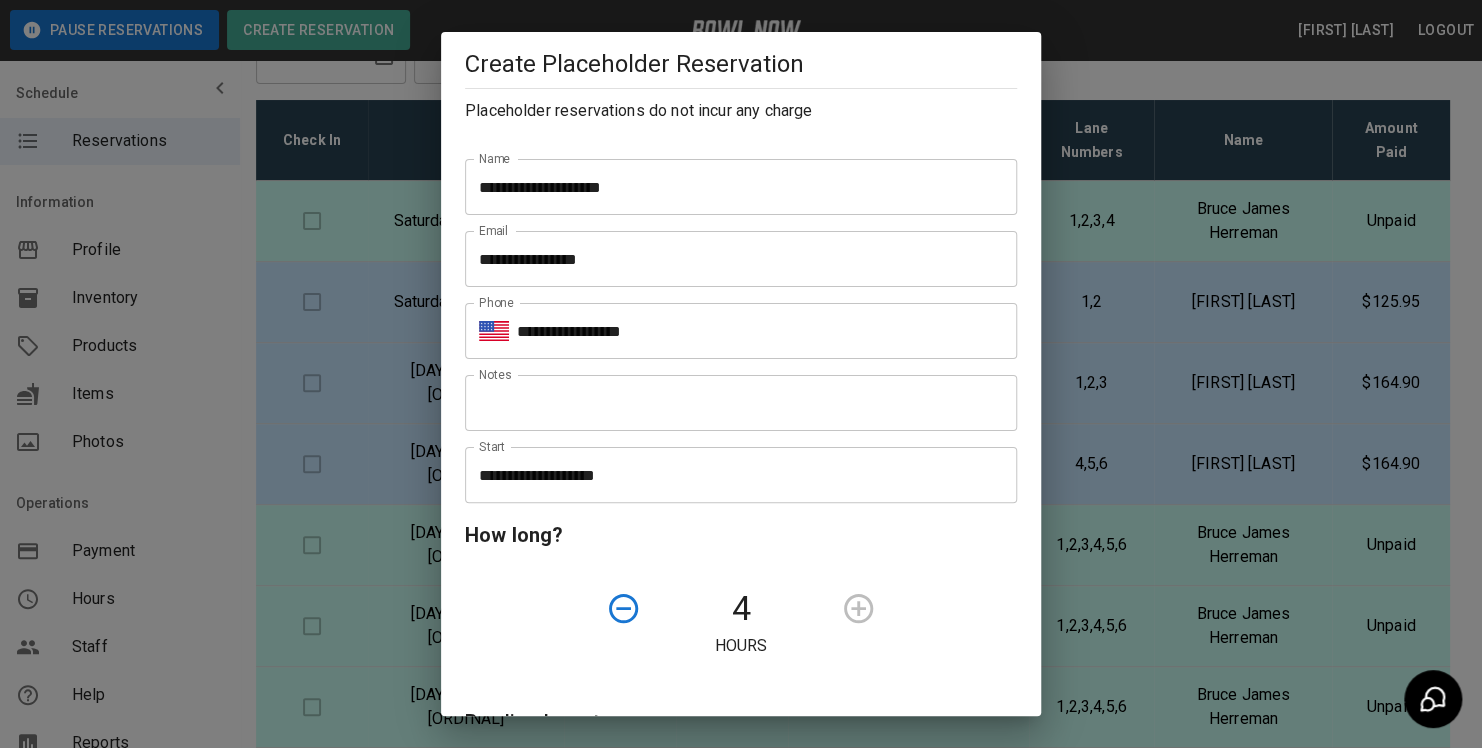click at bounding box center (902, 608) 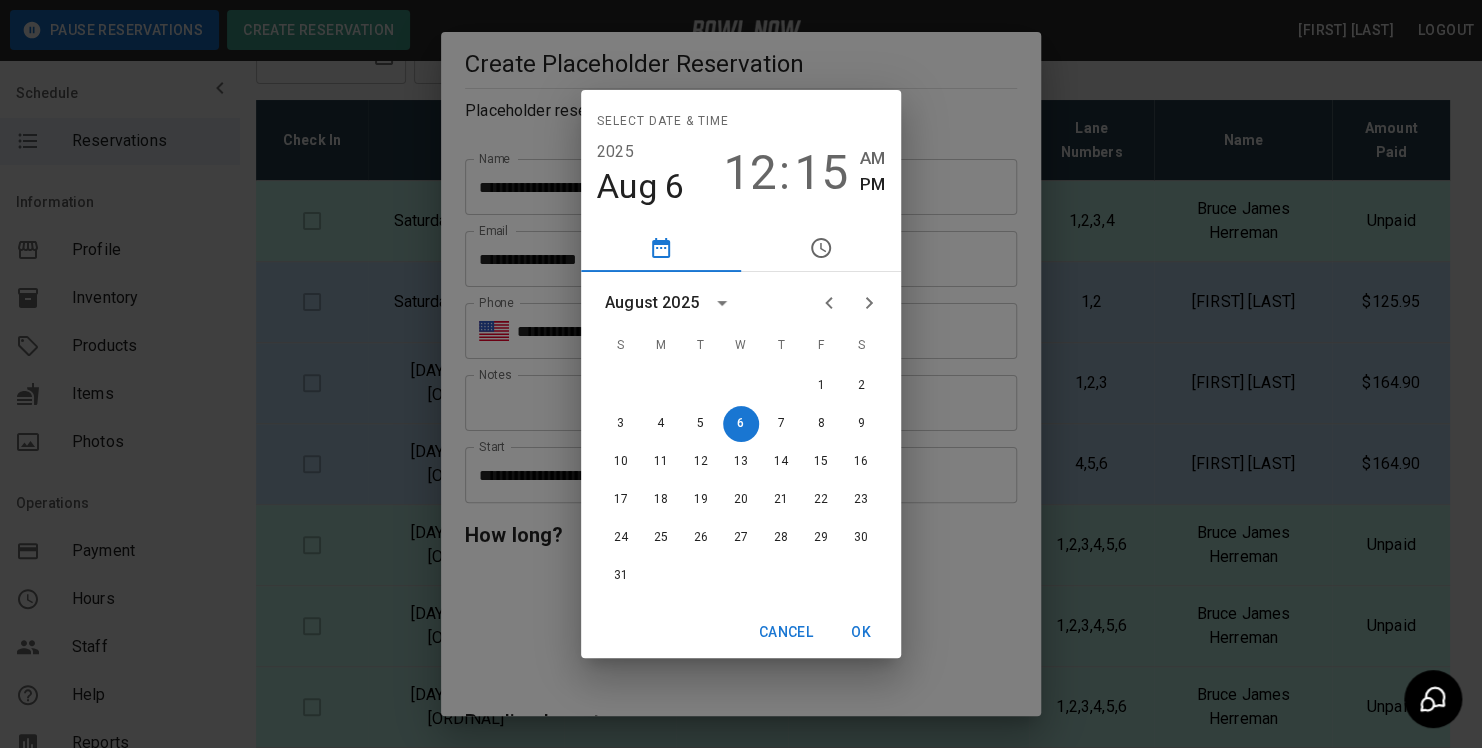click 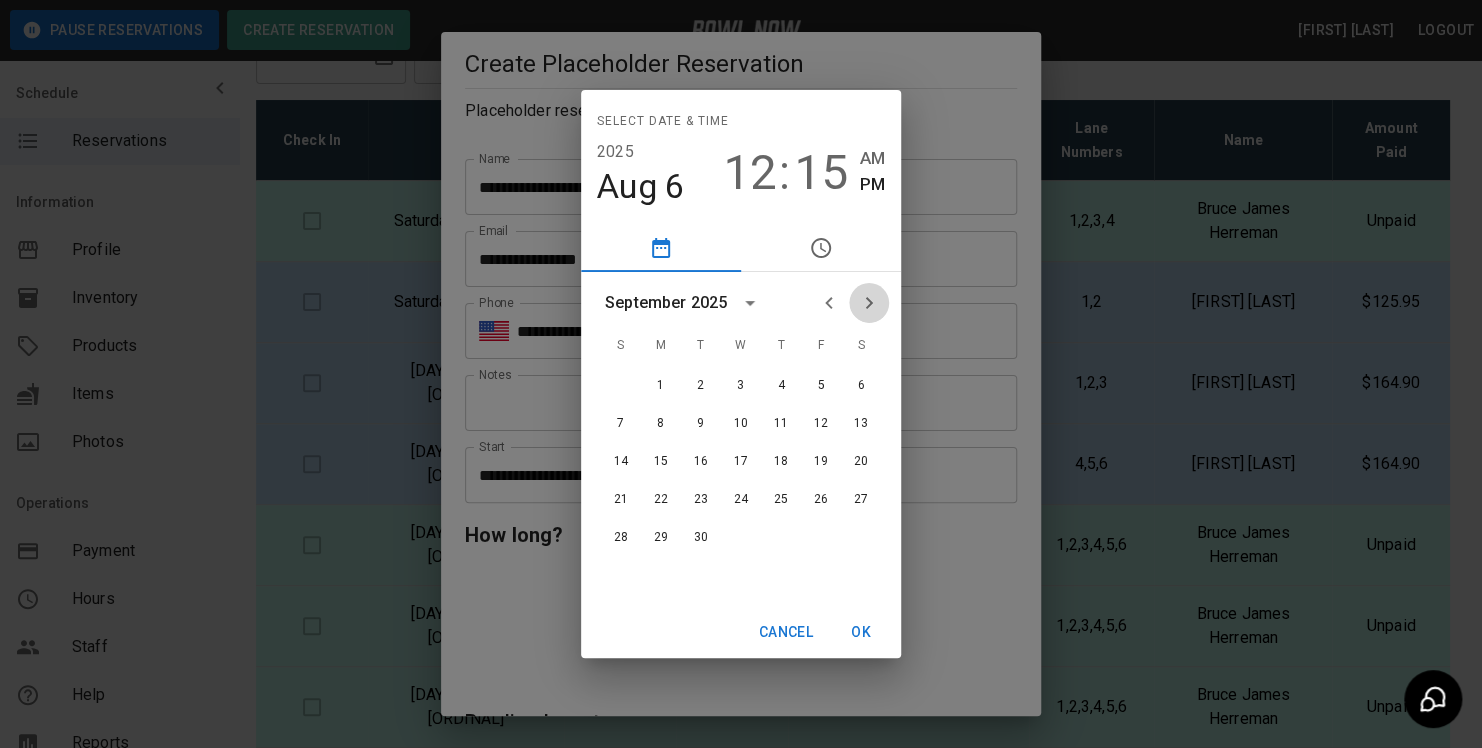 click 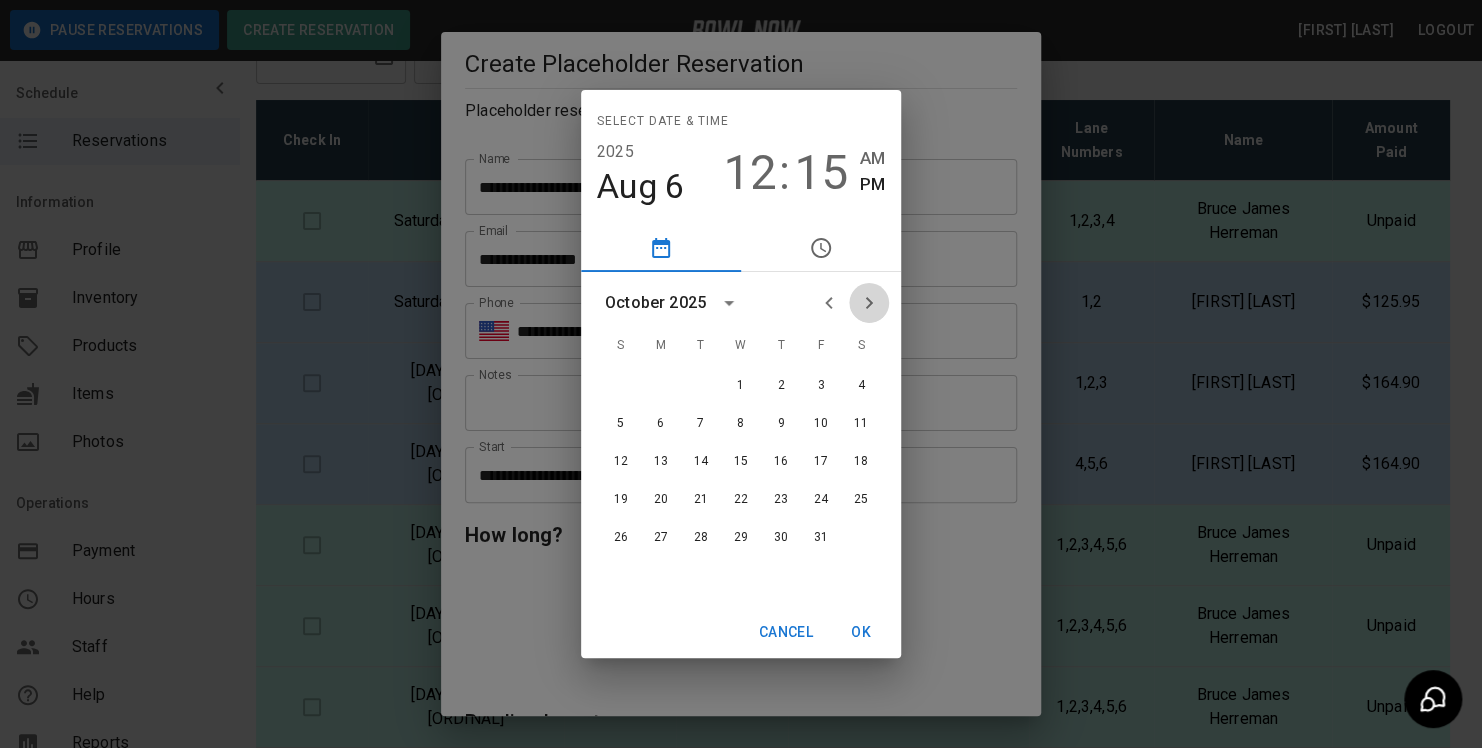 click 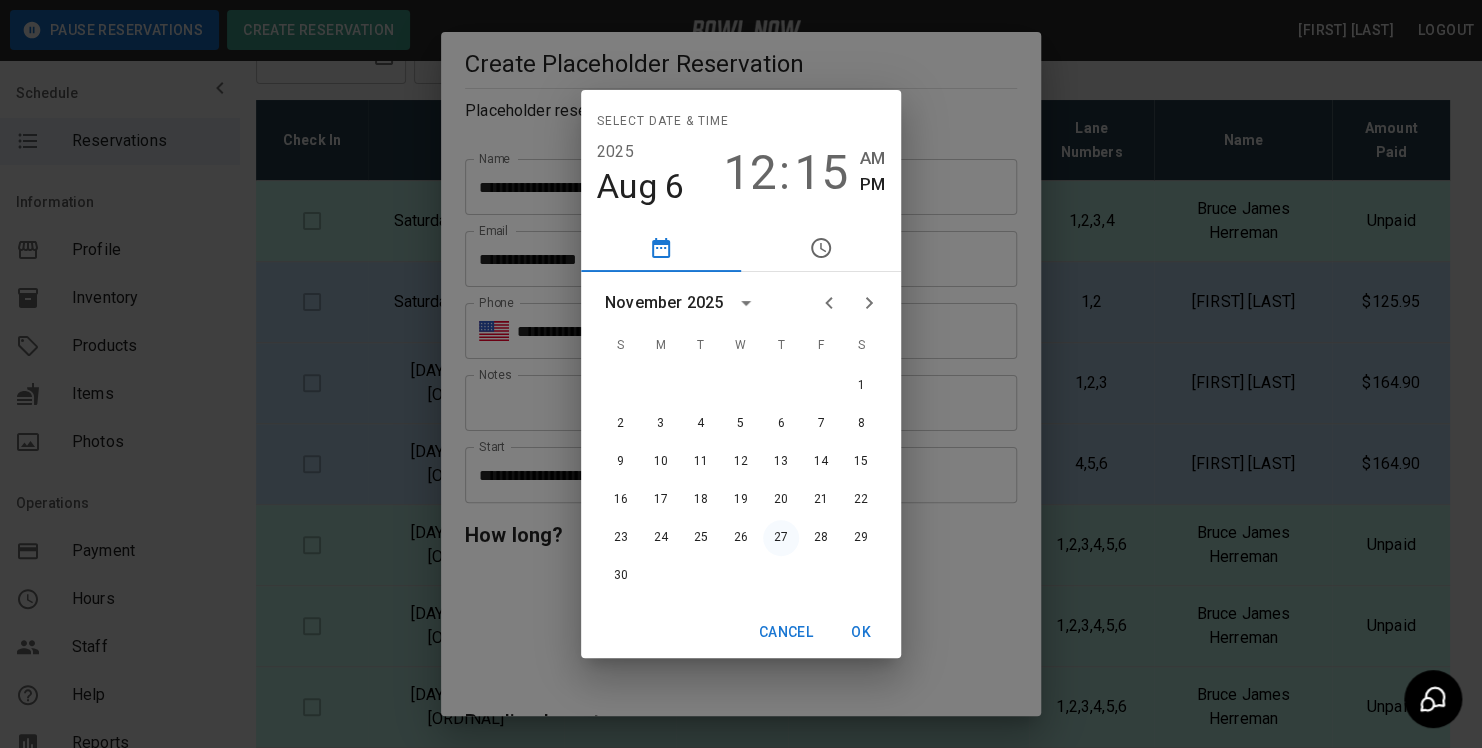 click on "27" at bounding box center (781, 538) 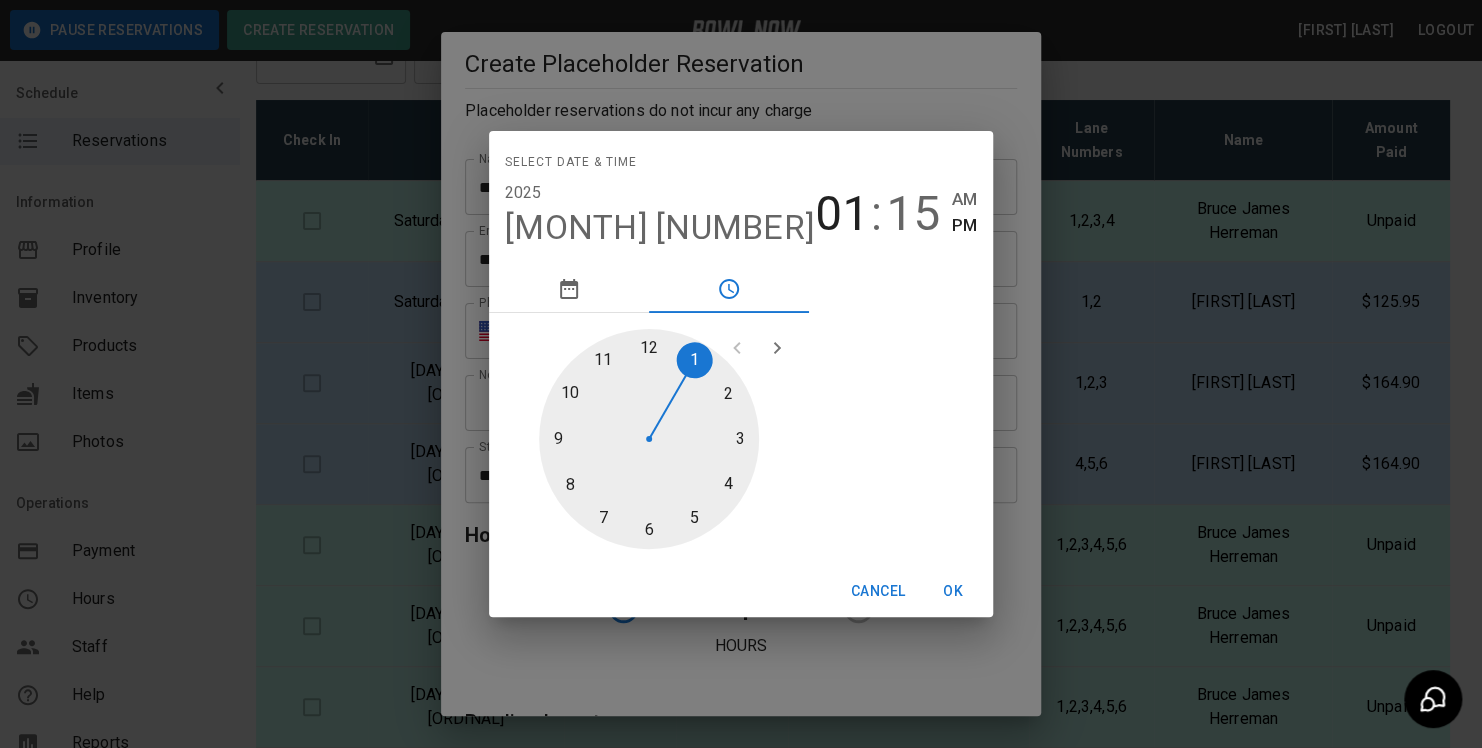 drag, startPoint x: 735, startPoint y: 347, endPoint x: 774, endPoint y: 352, distance: 39.319206 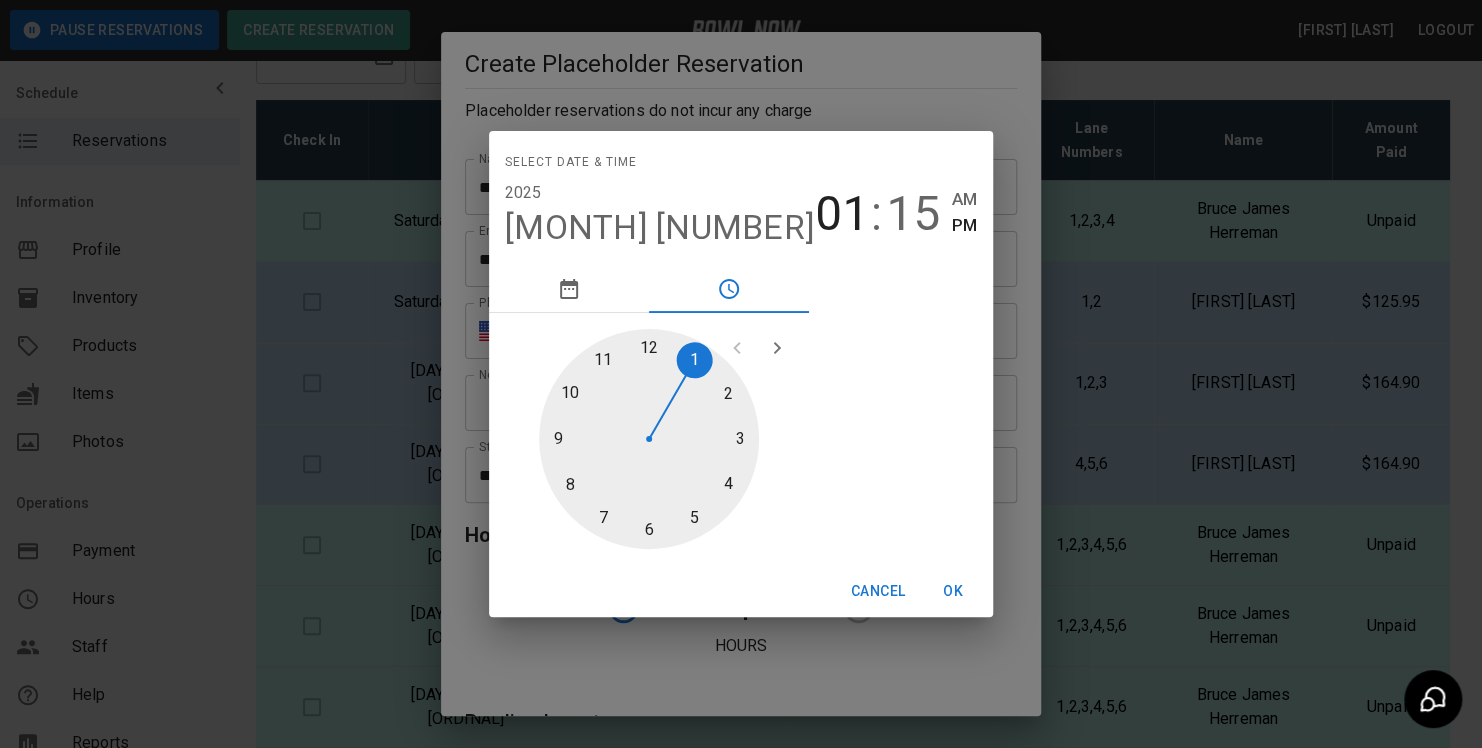 click at bounding box center [649, 439] 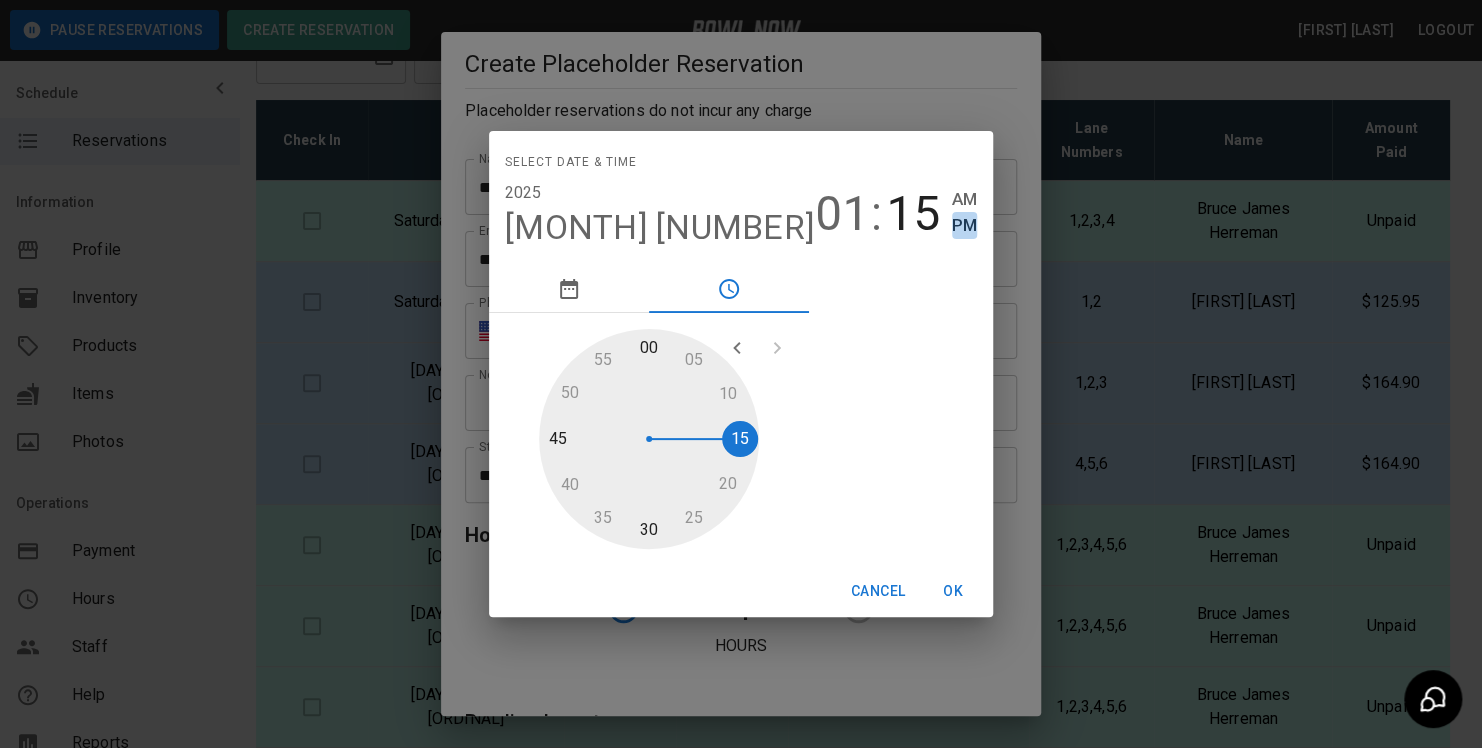 click on "PM" at bounding box center [964, 225] 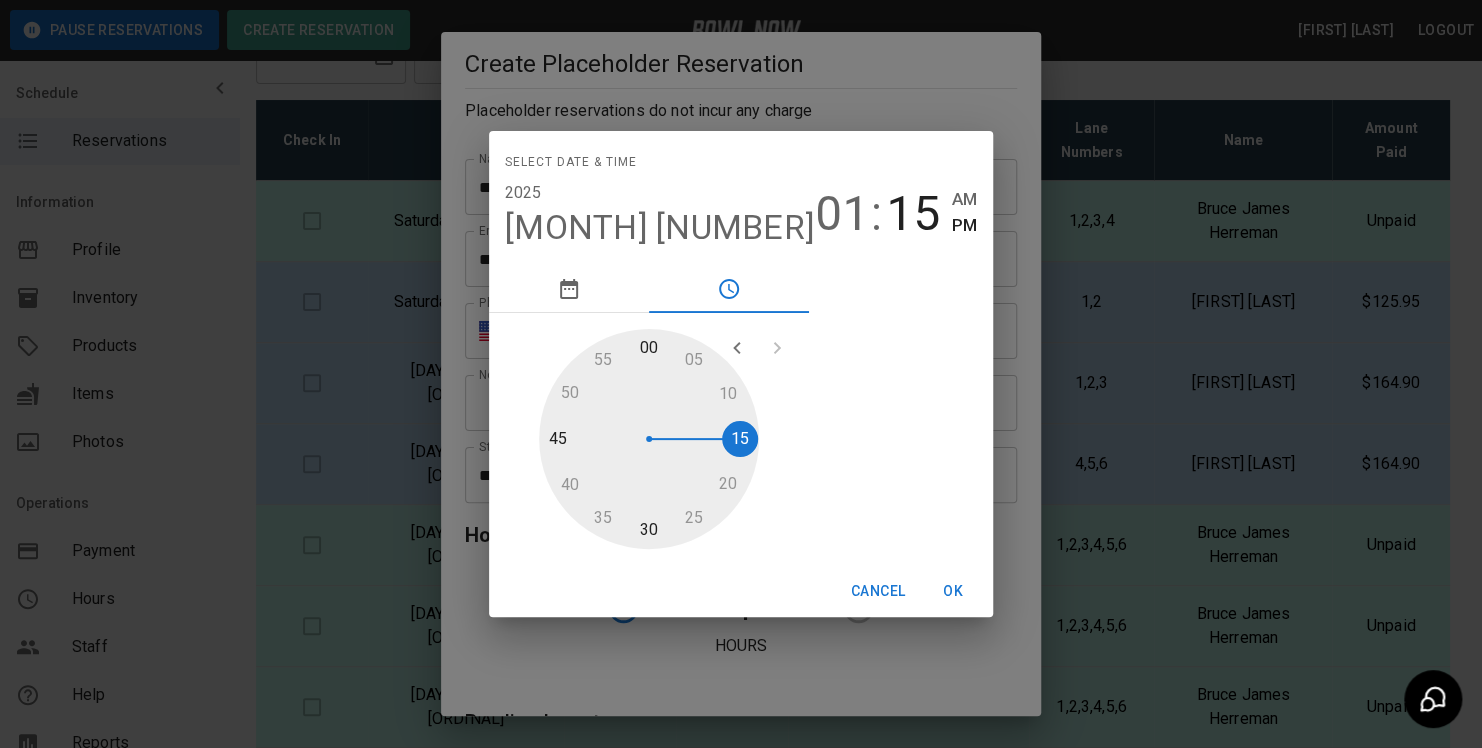 click at bounding box center [649, 439] 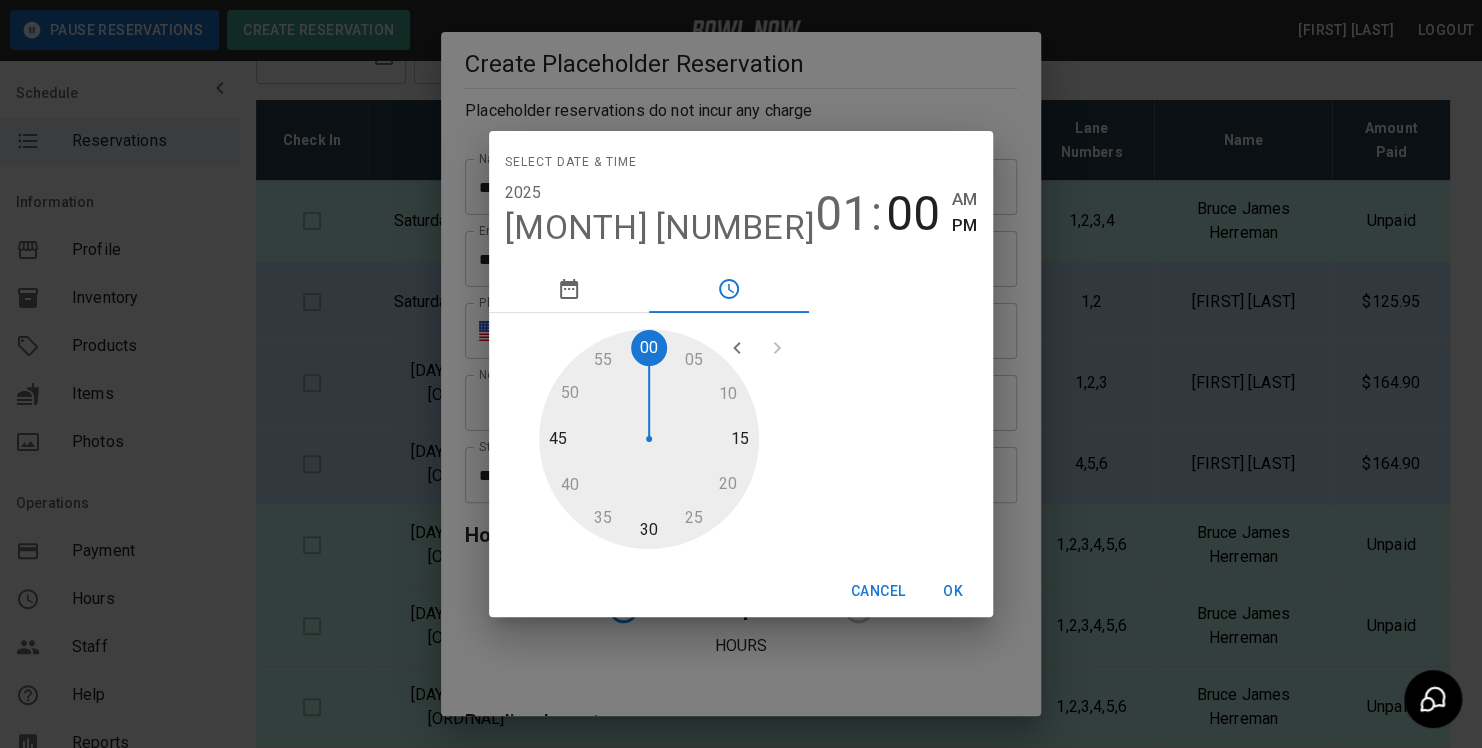 click on "PM" at bounding box center (964, 225) 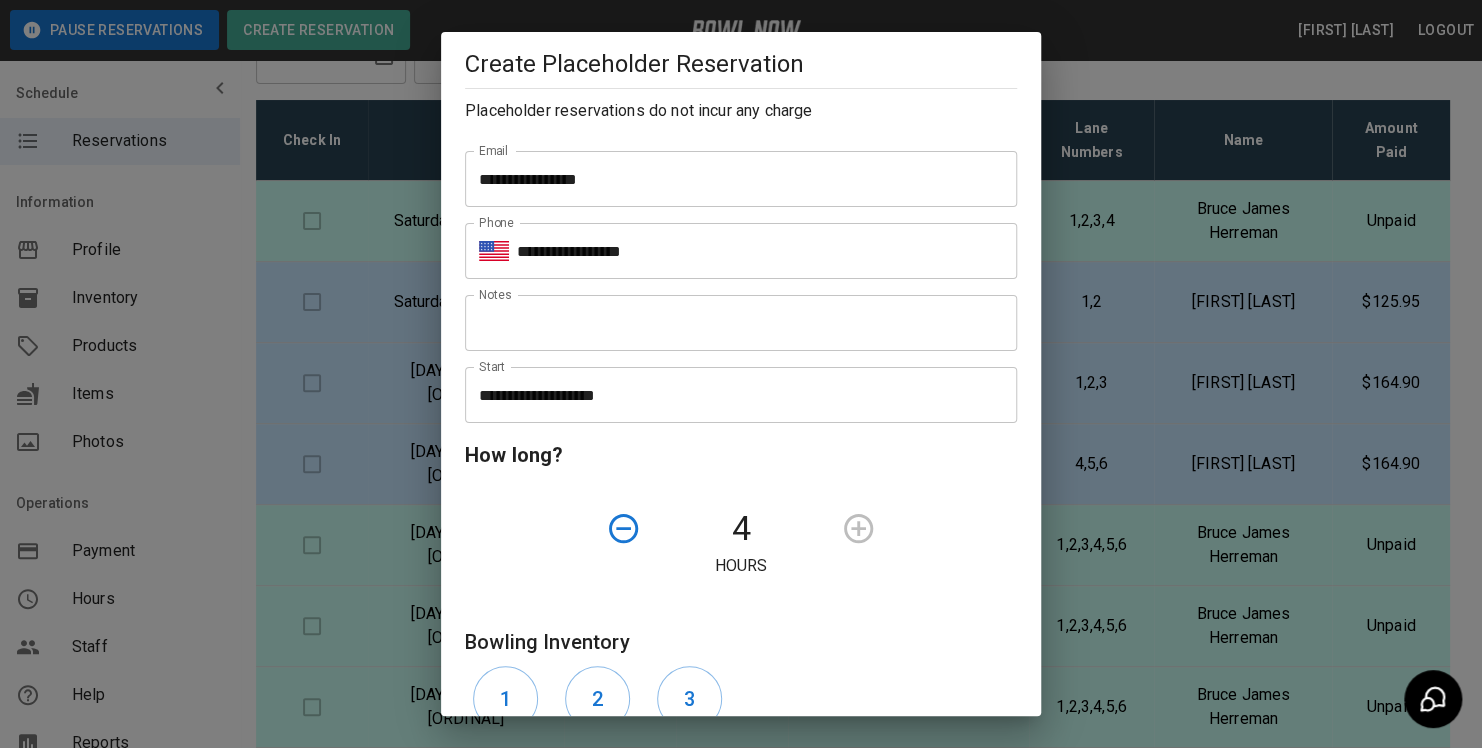 scroll, scrollTop: 221, scrollLeft: 0, axis: vertical 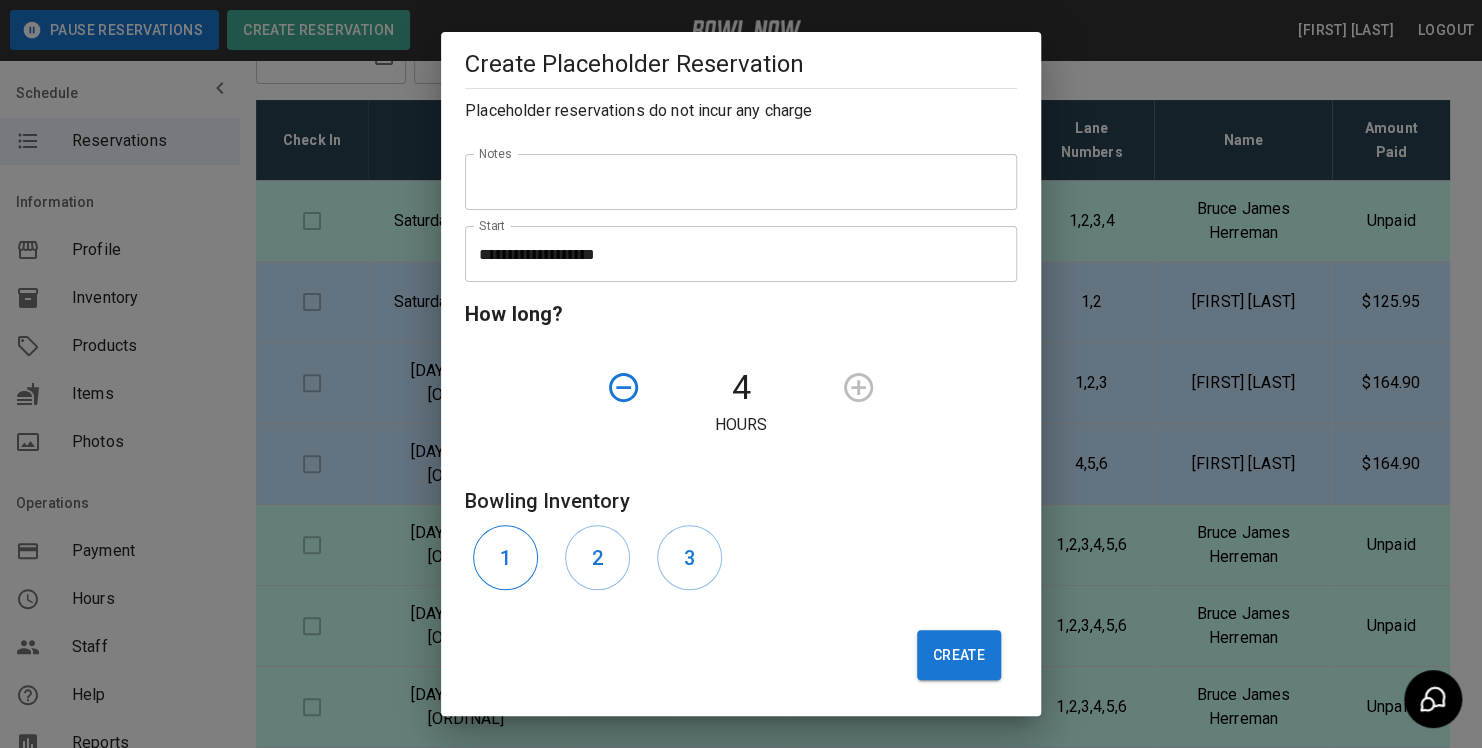 drag, startPoint x: 491, startPoint y: 552, endPoint x: 507, endPoint y: 552, distance: 16 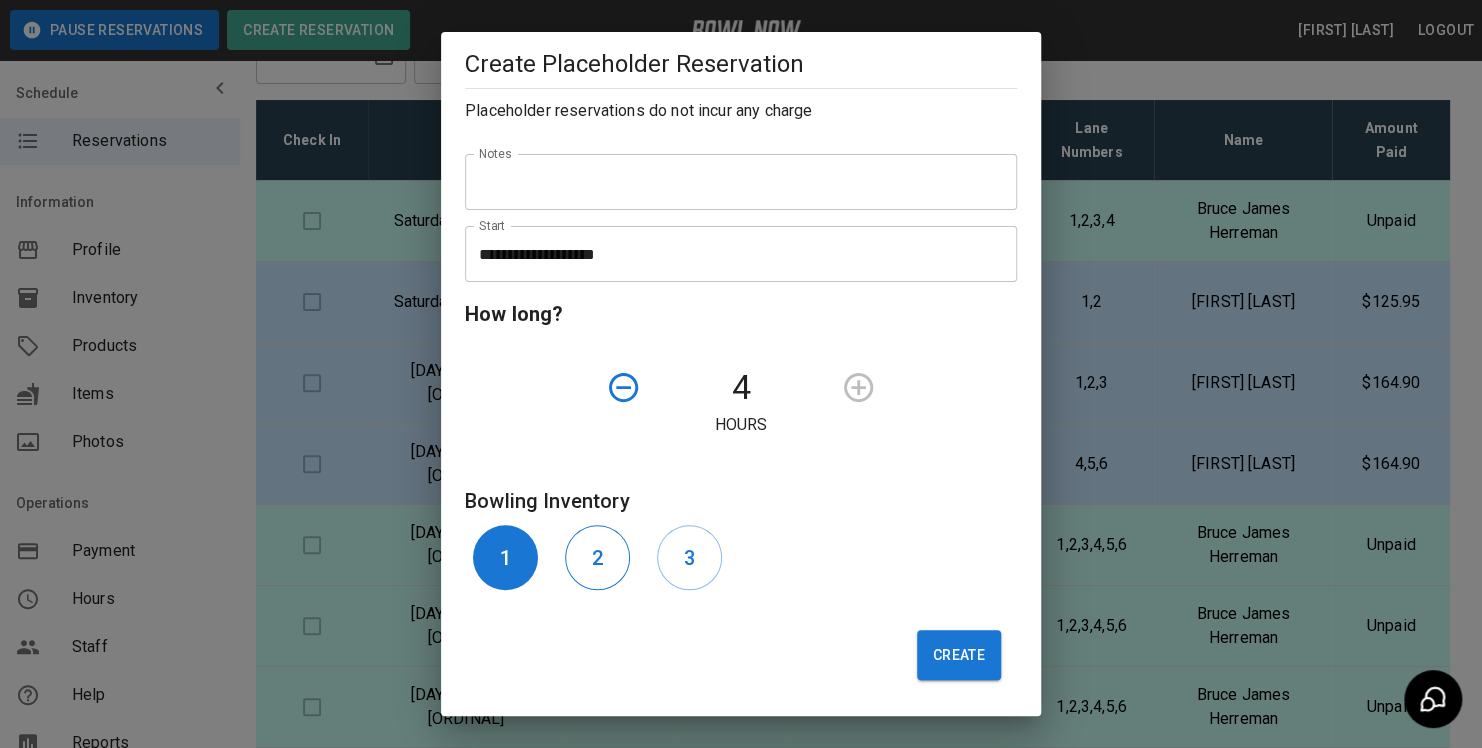 drag, startPoint x: 589, startPoint y: 556, endPoint x: 601, endPoint y: 557, distance: 12.0415945 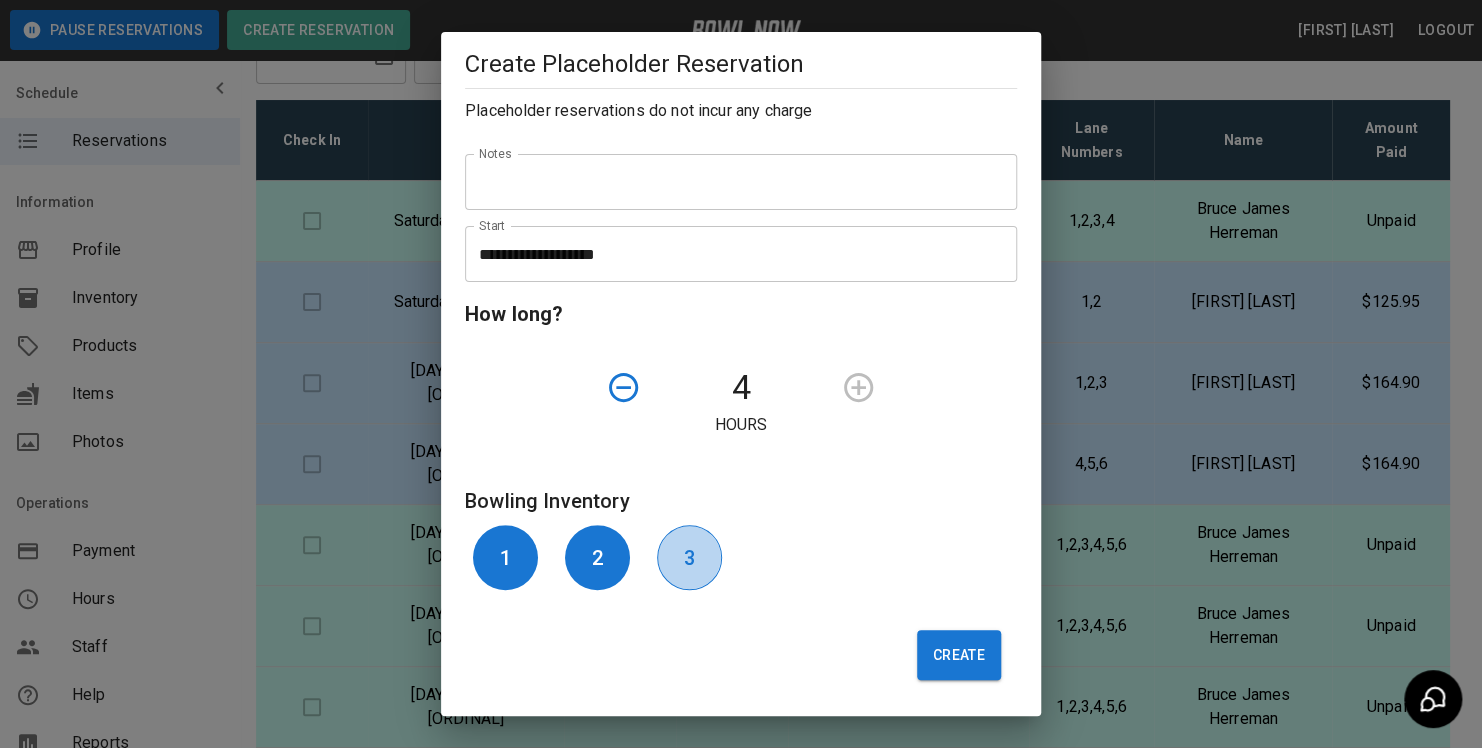 click on "3" at bounding box center [689, 557] 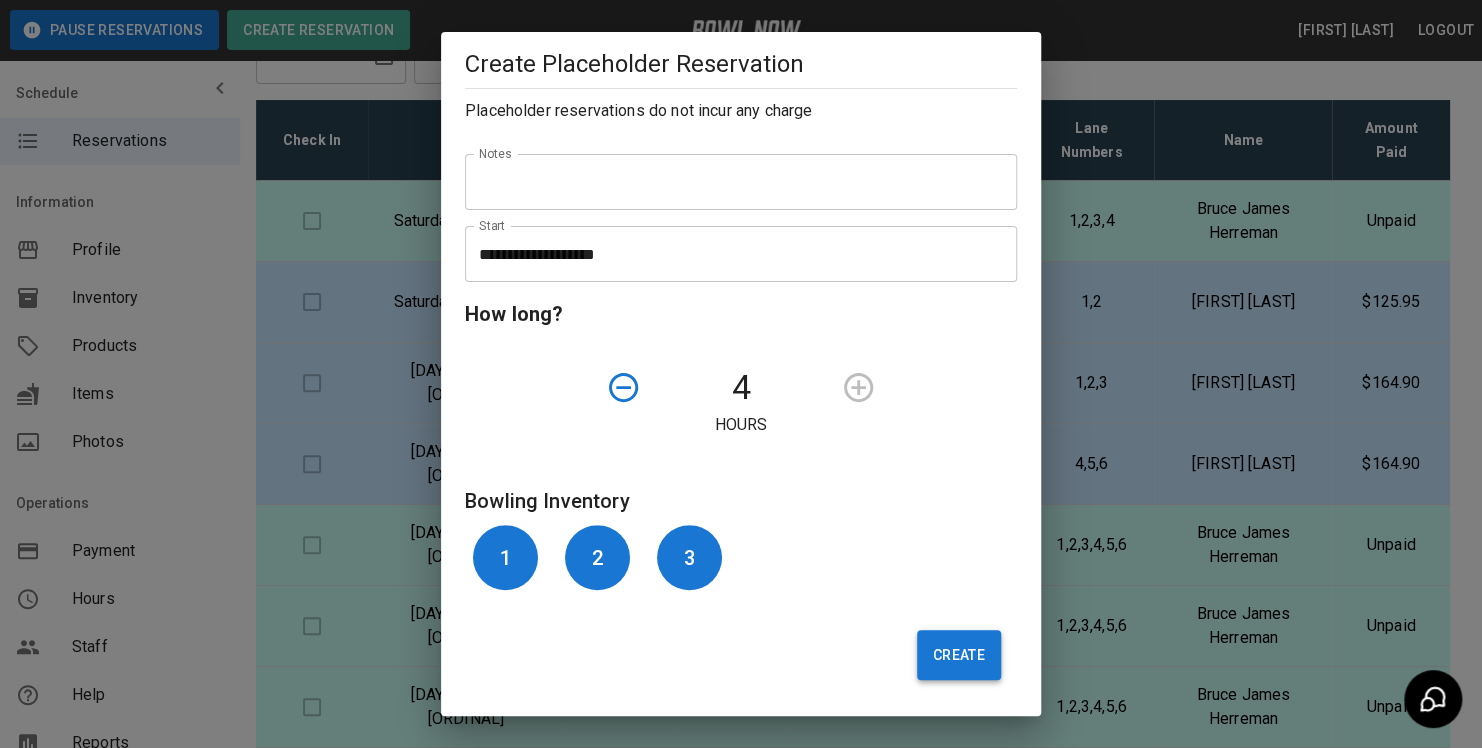 click on "Create" at bounding box center (959, 655) 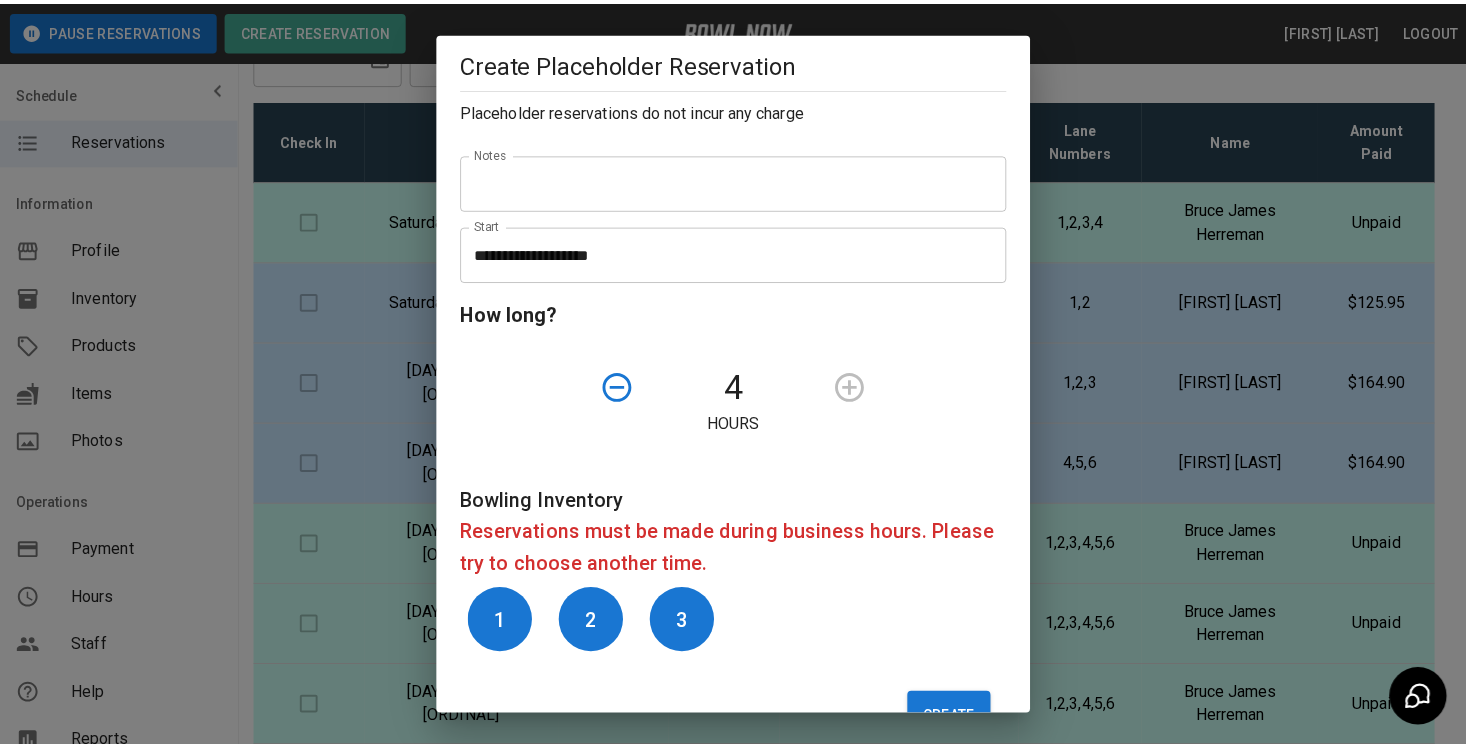 scroll, scrollTop: 285, scrollLeft: 0, axis: vertical 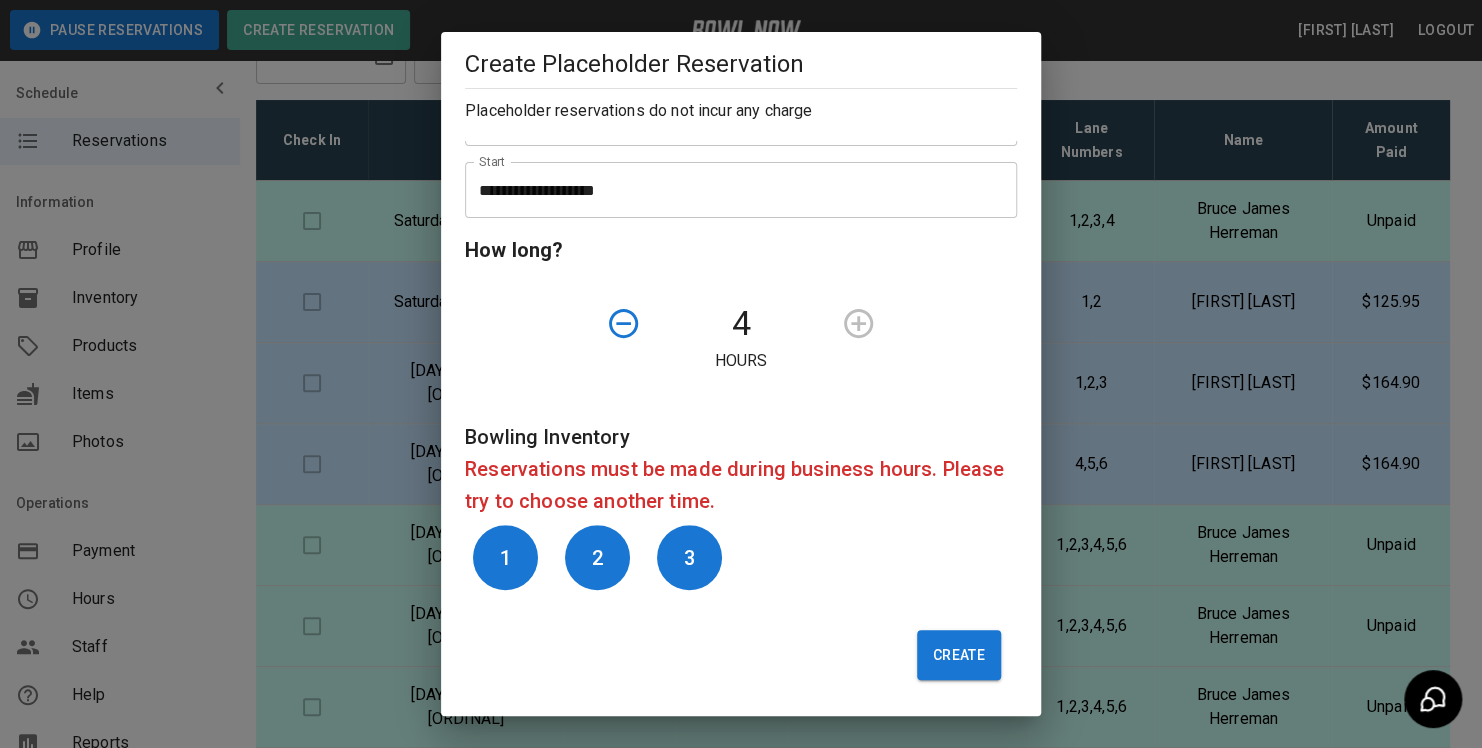 click on "**********" at bounding box center (741, 374) 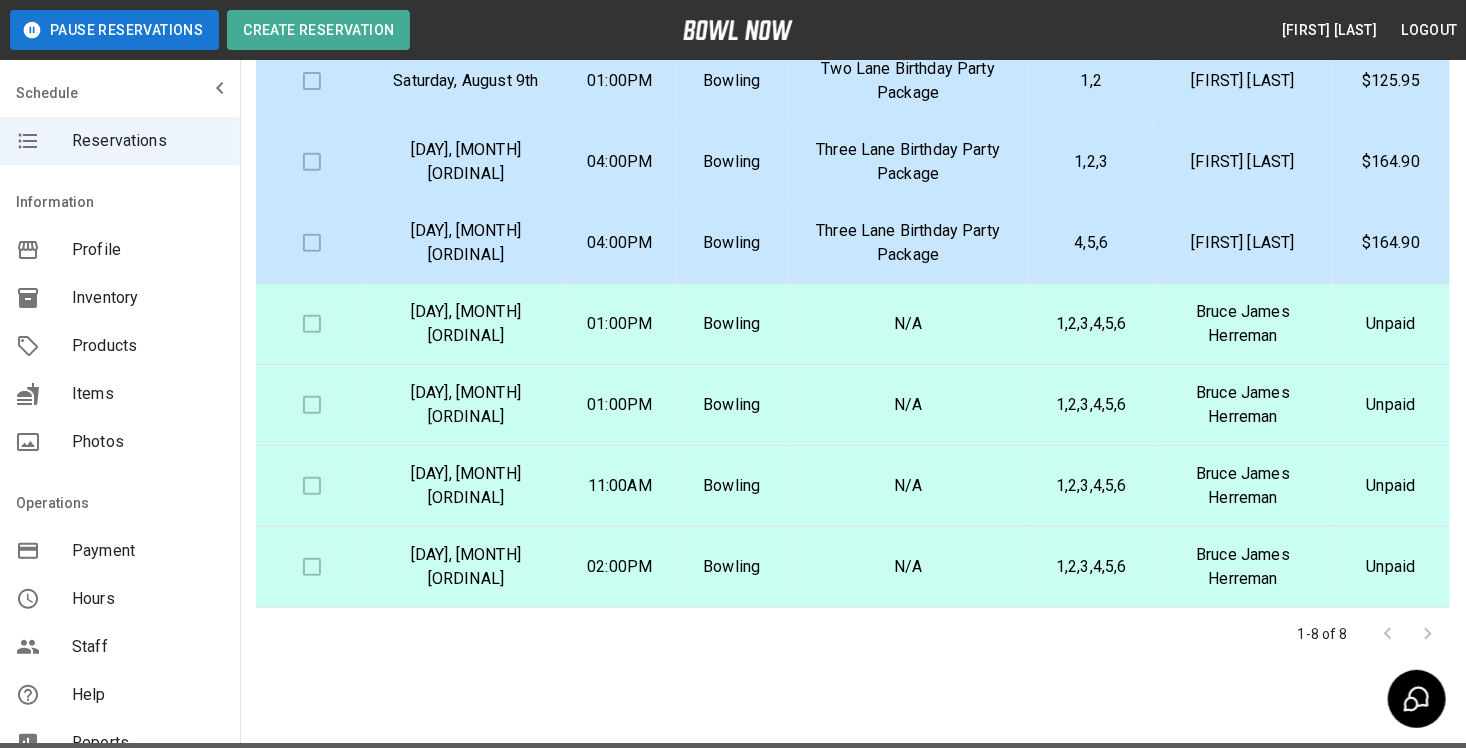 scroll, scrollTop: 346, scrollLeft: 0, axis: vertical 